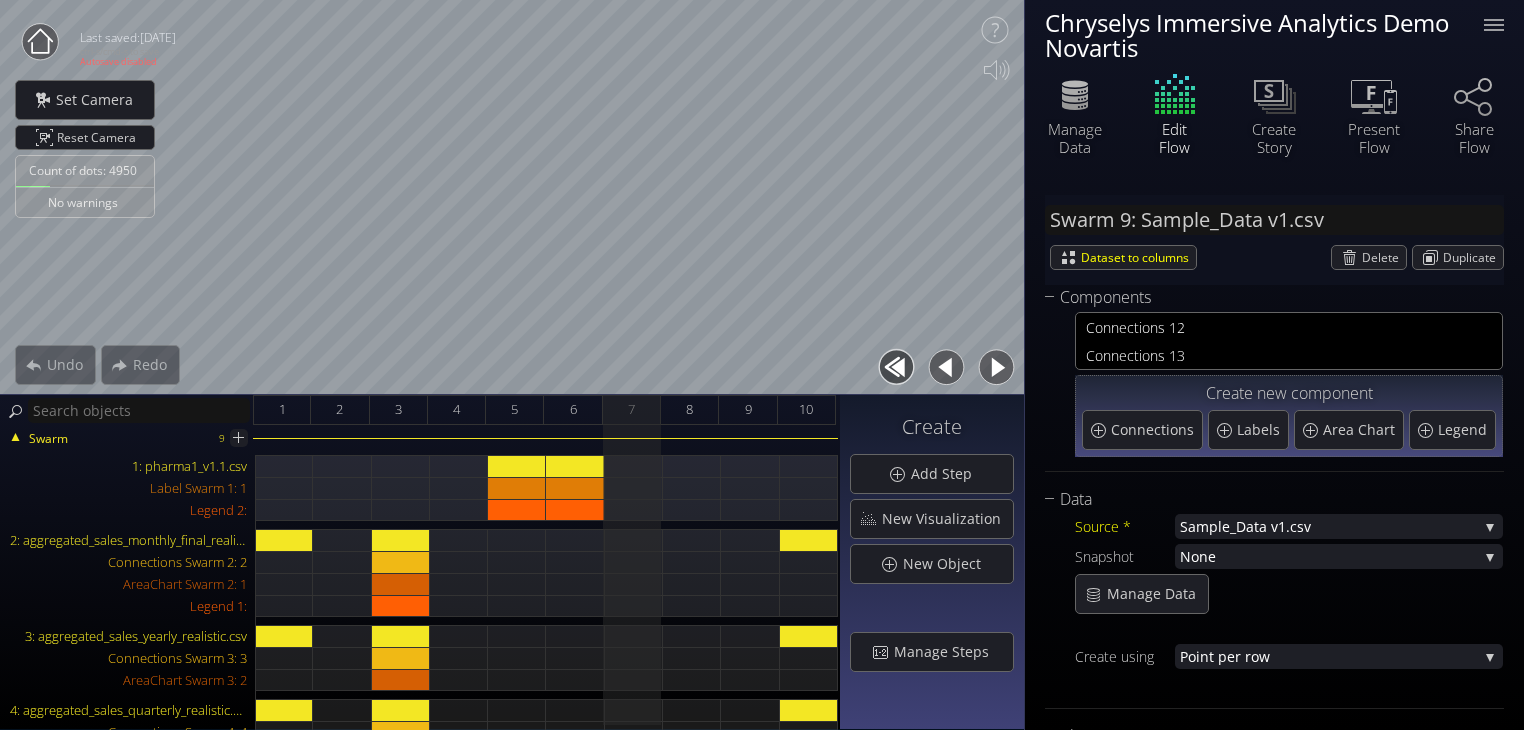 scroll, scrollTop: 0, scrollLeft: 0, axis: both 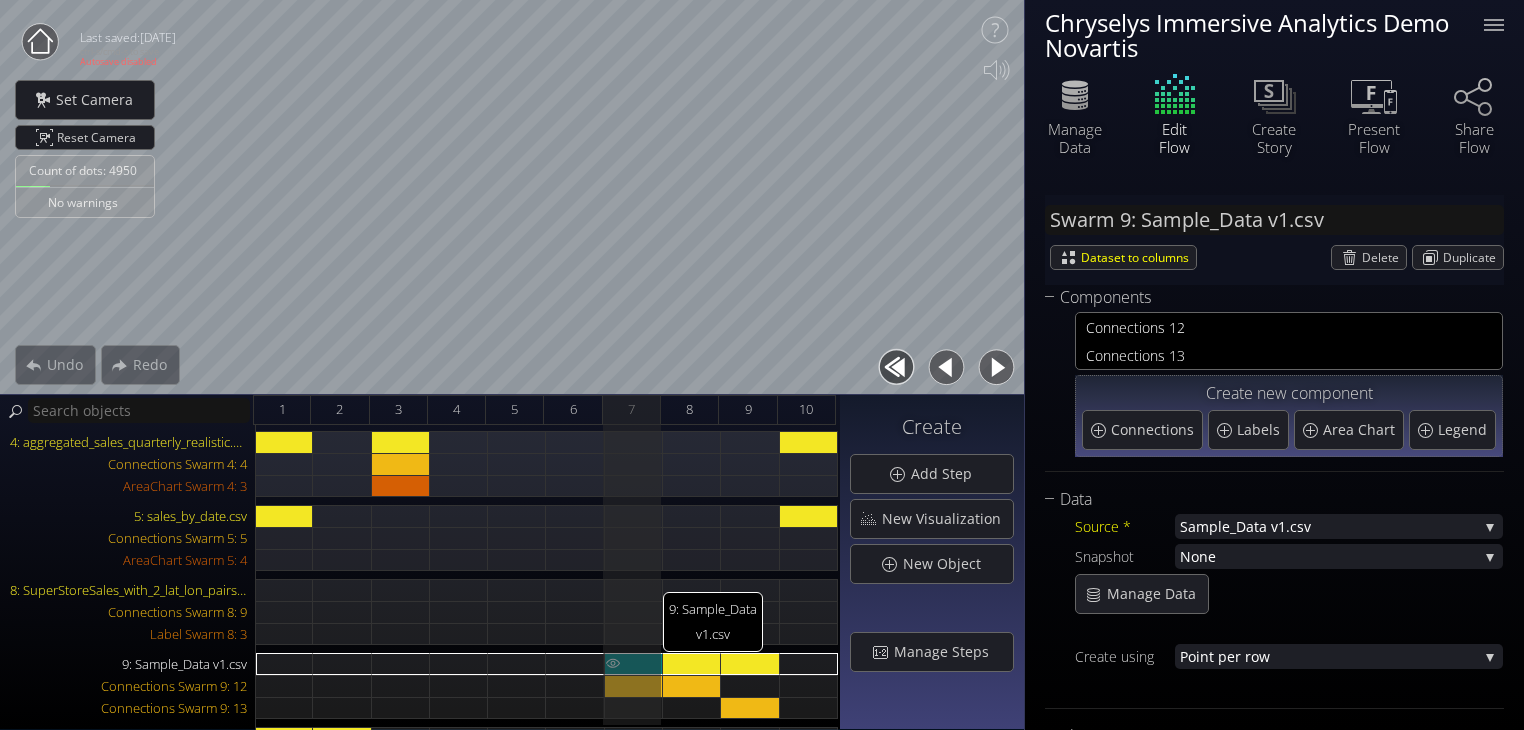 click on "9: Sample_Data v1.csv" at bounding box center (634, 664) 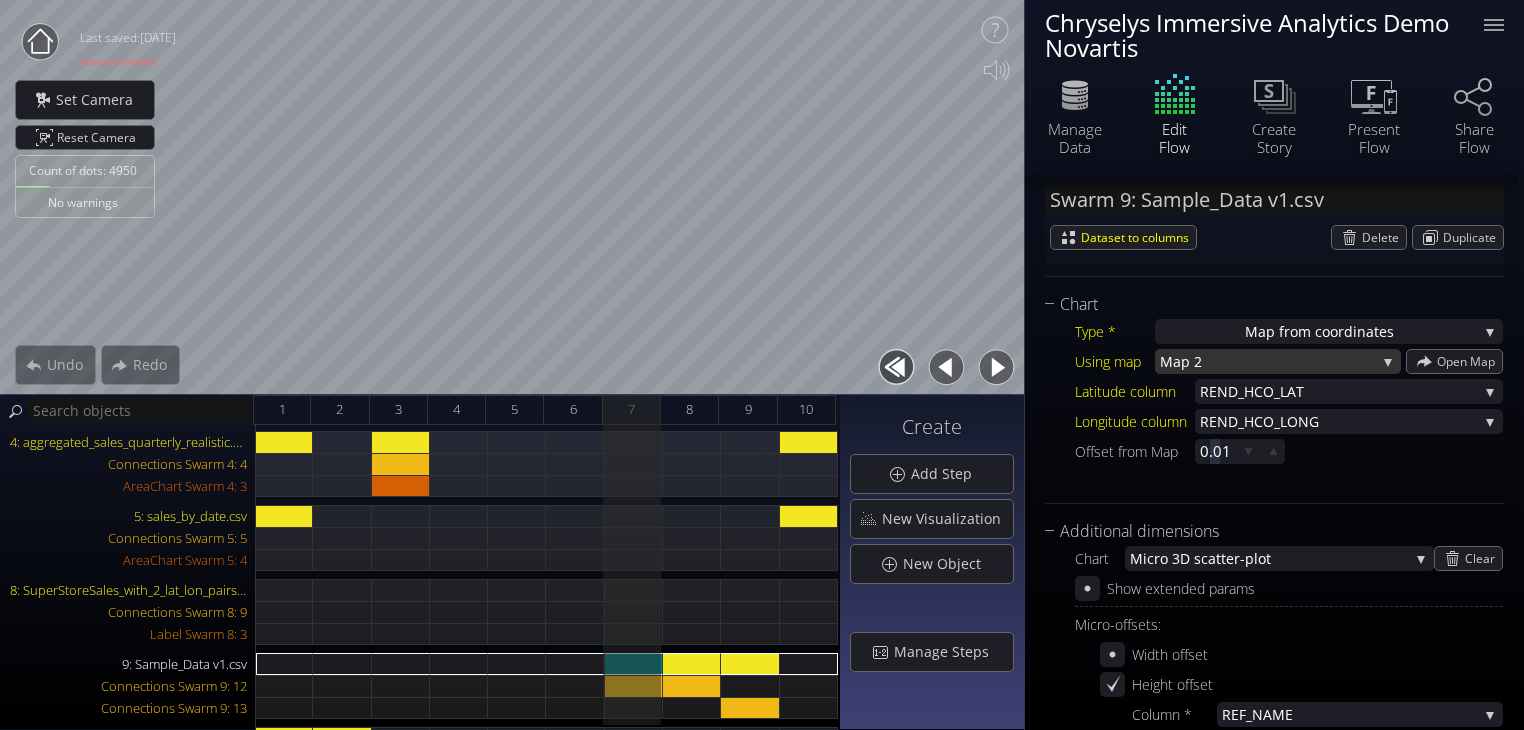 scroll, scrollTop: 436, scrollLeft: 0, axis: vertical 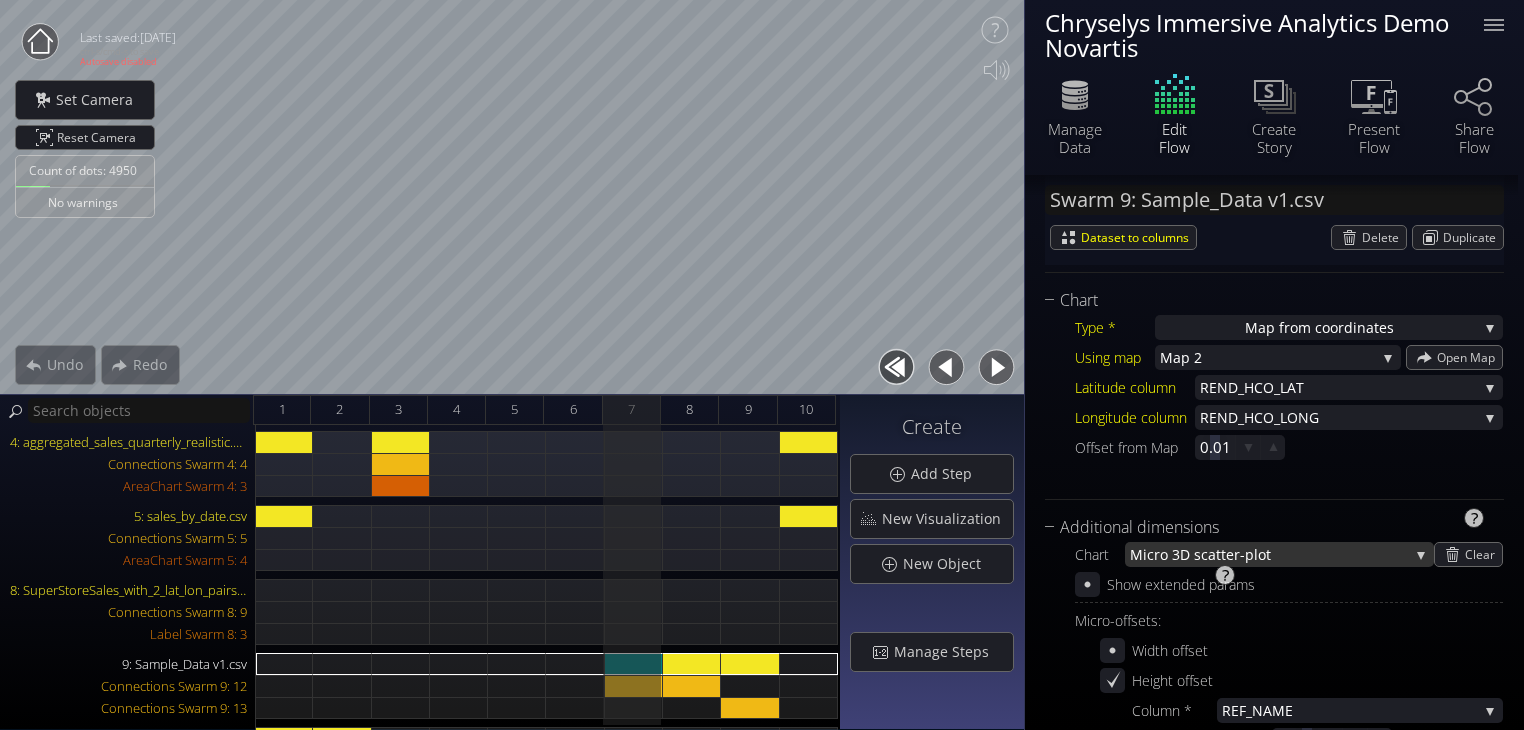 click on "atter-plot" at bounding box center [1308, 554] 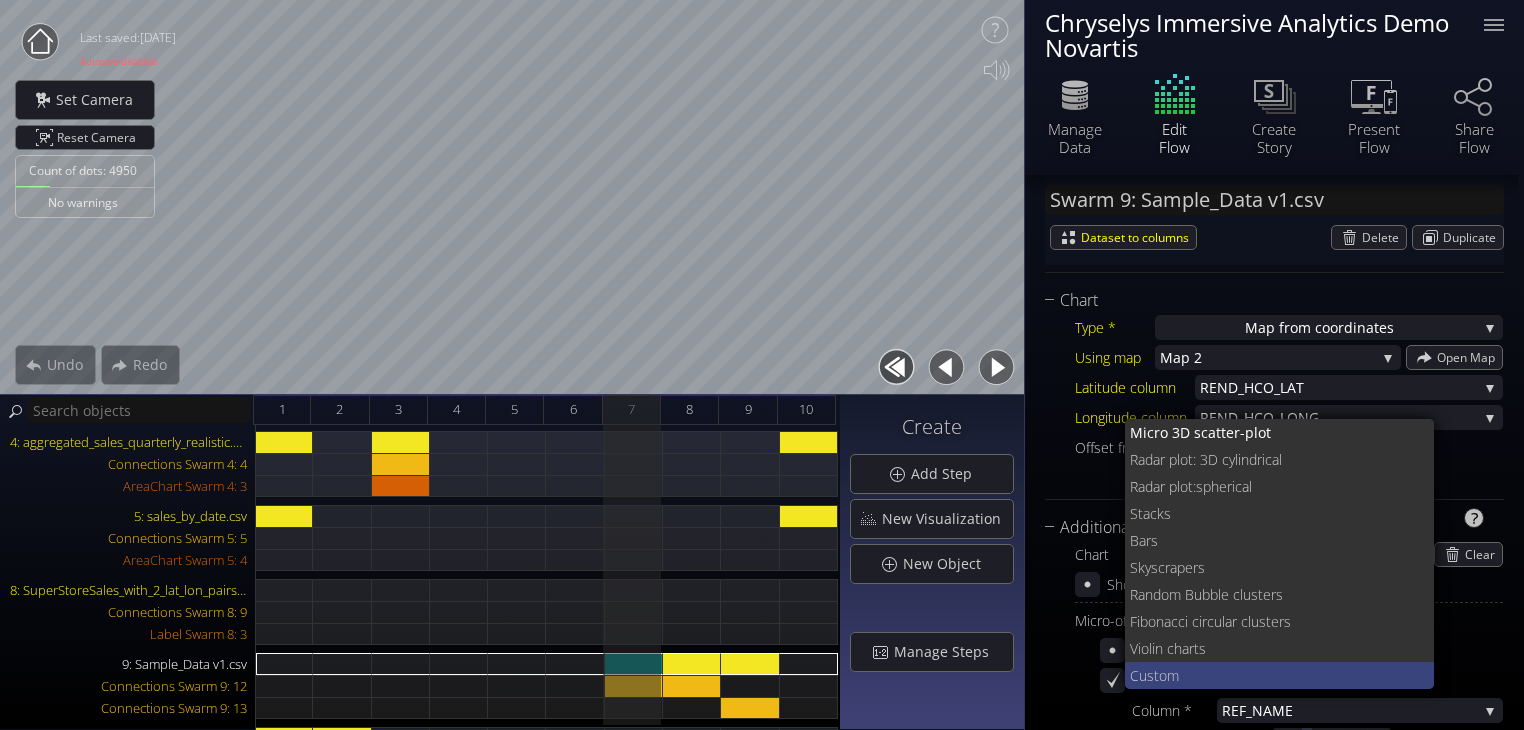 click on "stom" at bounding box center [1283, 675] 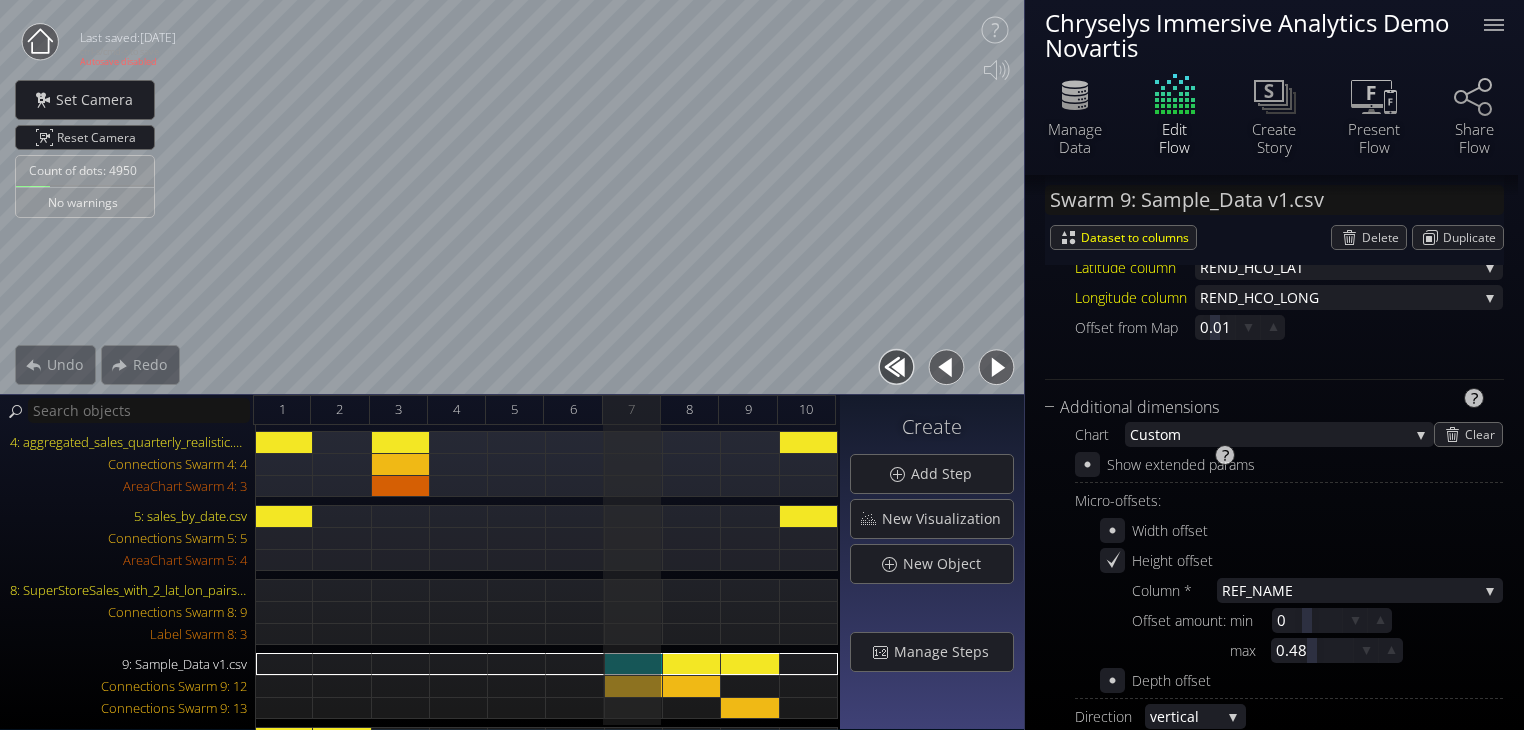 scroll, scrollTop: 555, scrollLeft: 0, axis: vertical 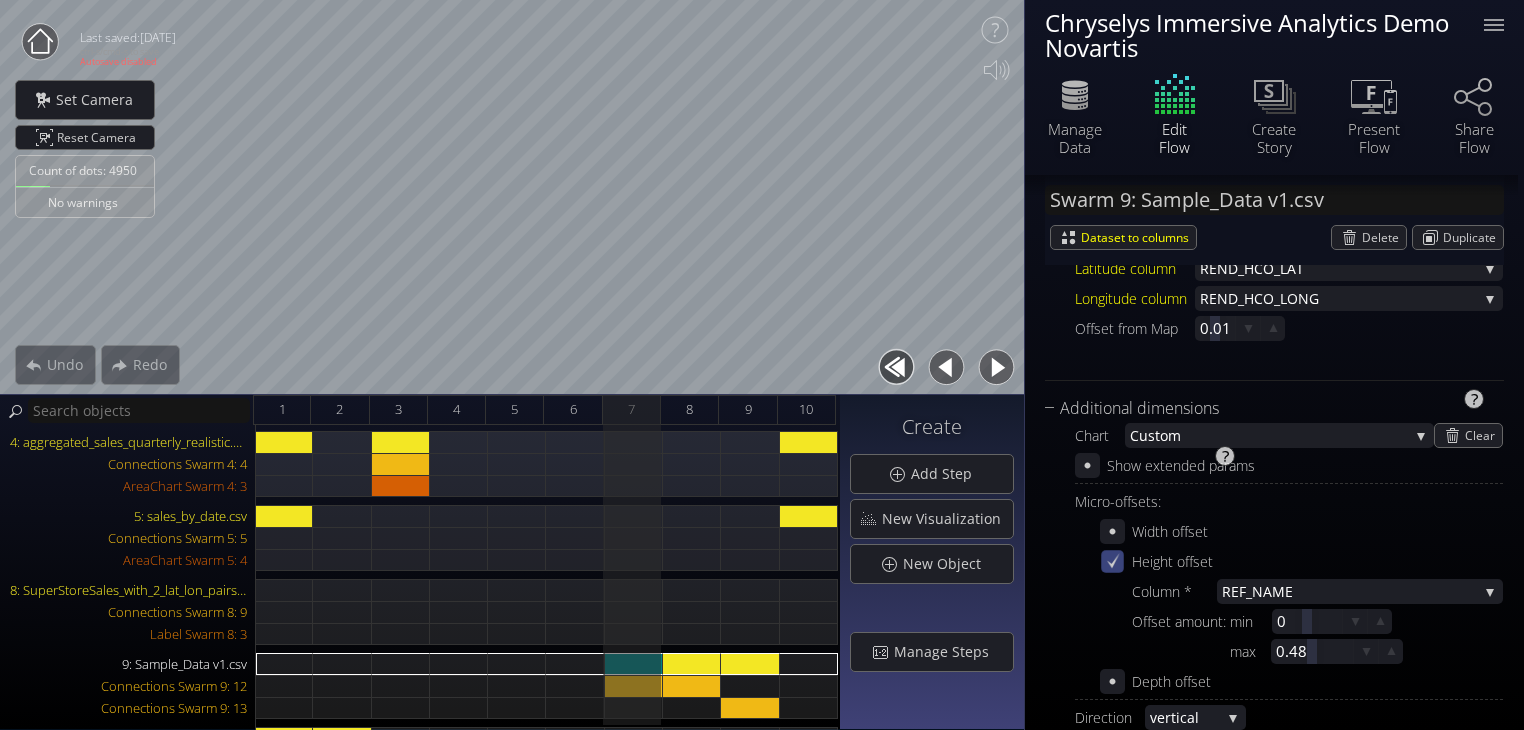 click on "Height offset" at bounding box center [1156, 561] 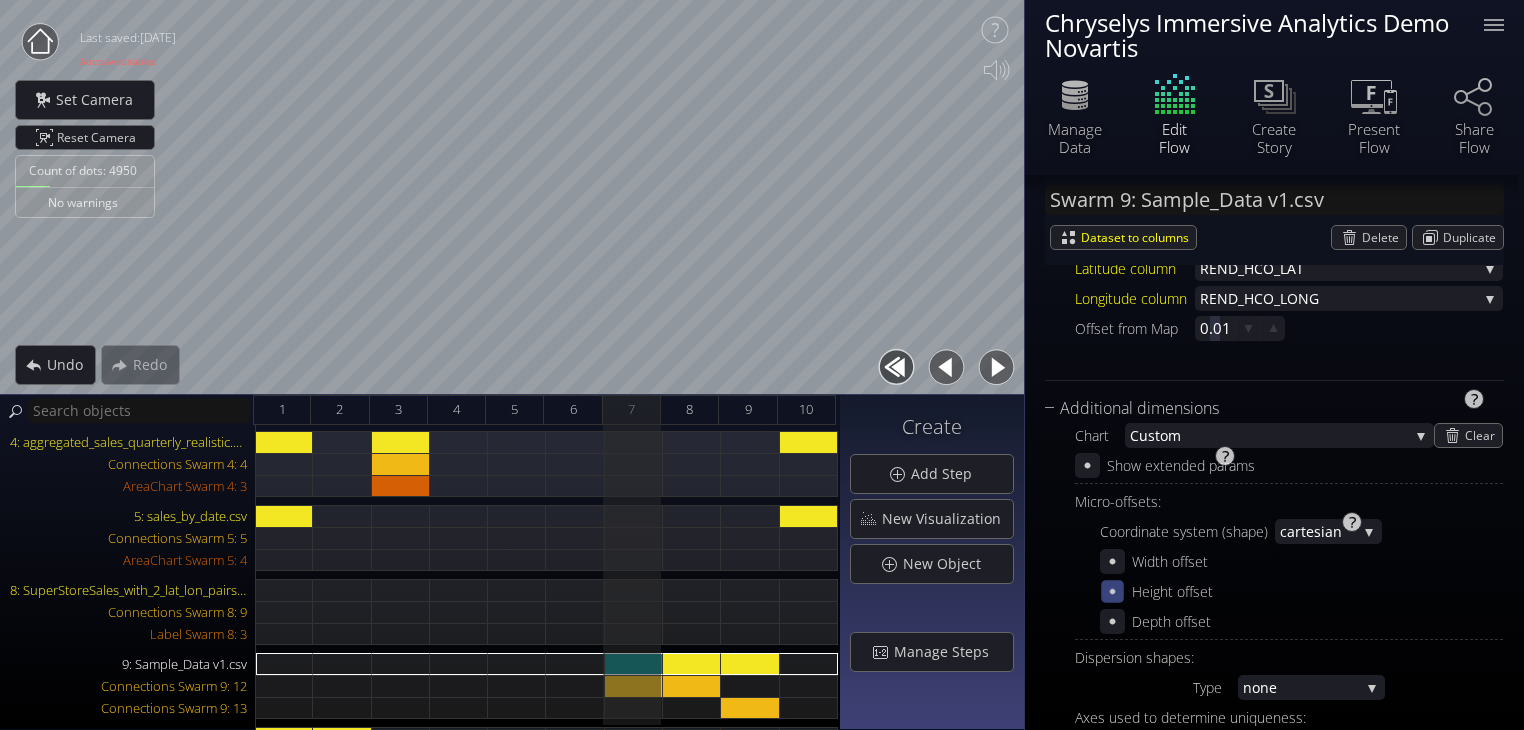 click 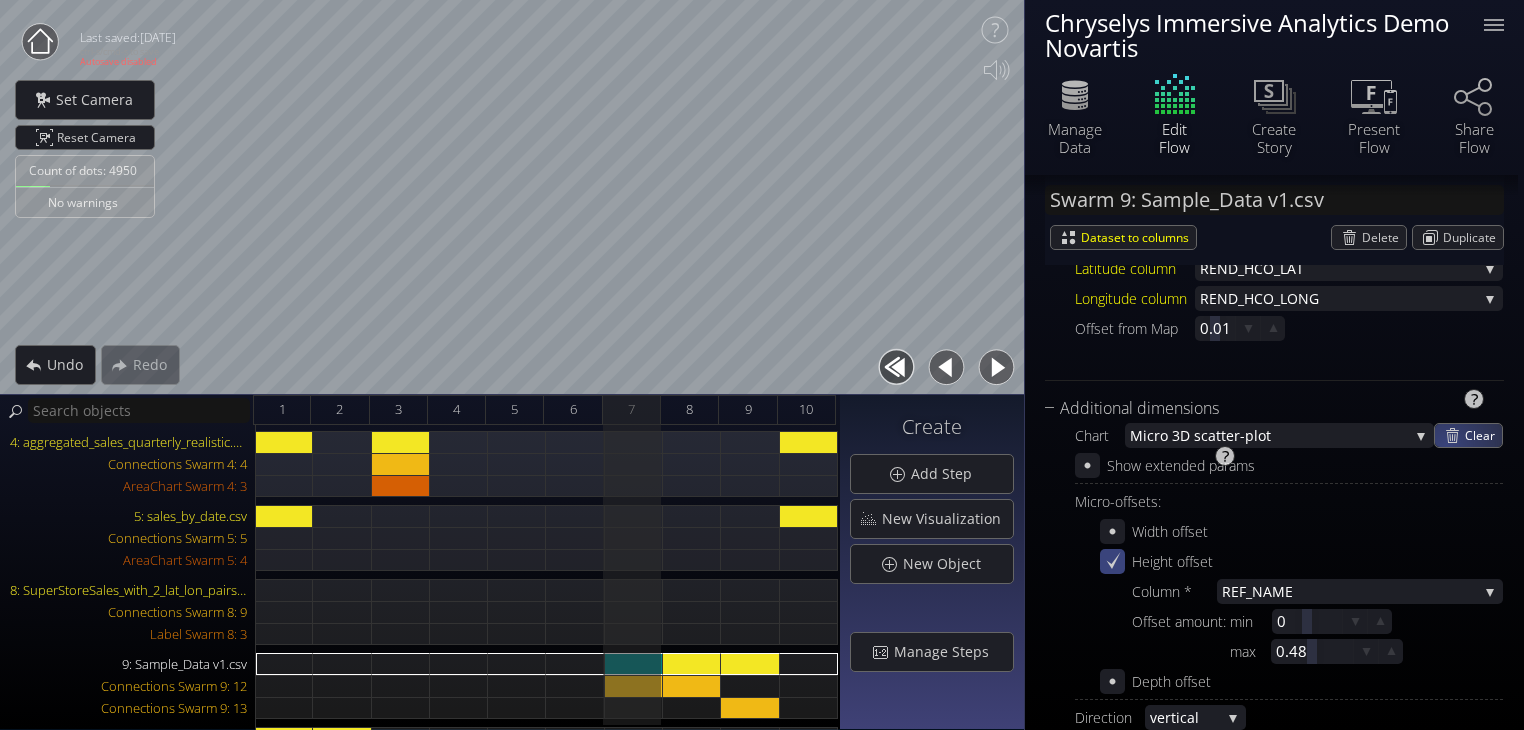 click on "Clear" at bounding box center (1468, 435) 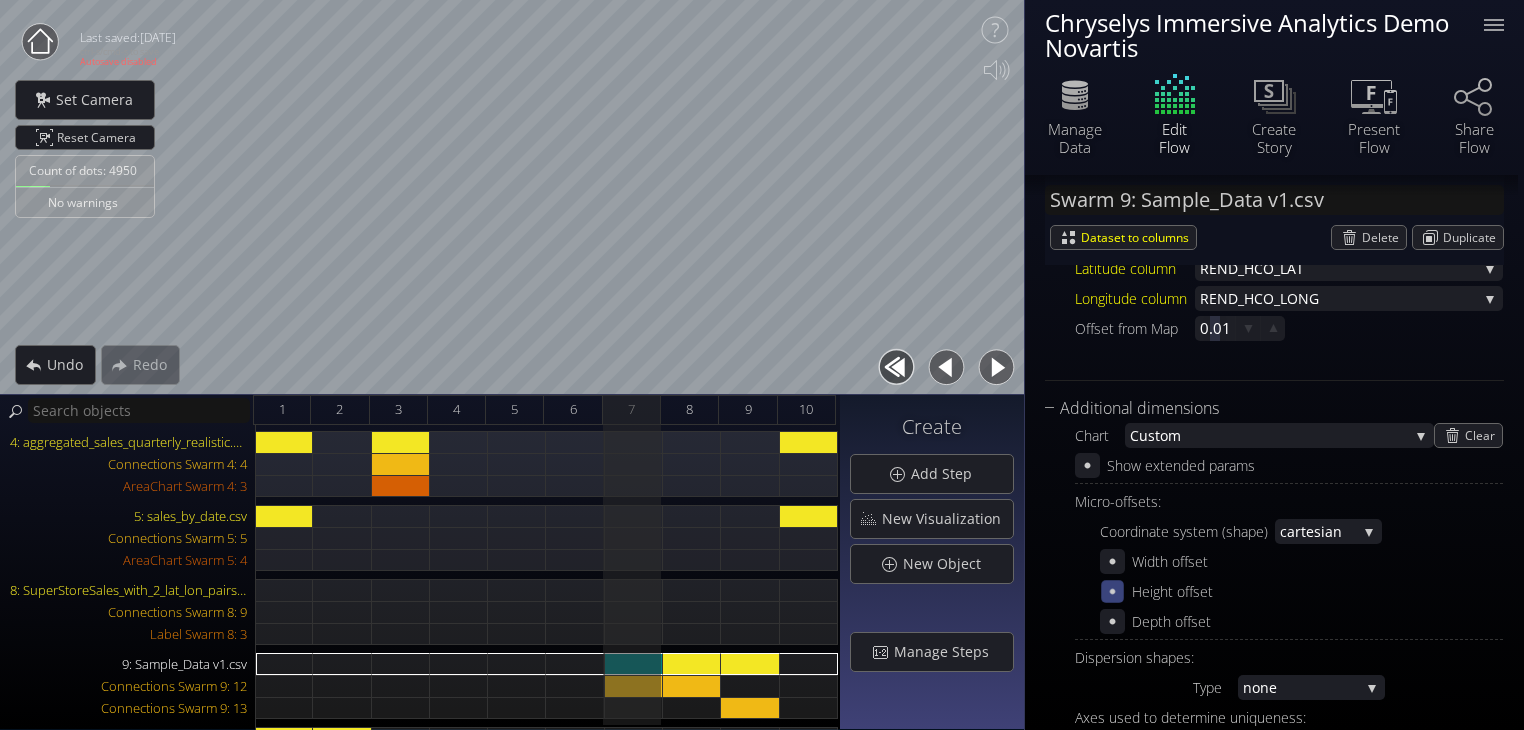 click 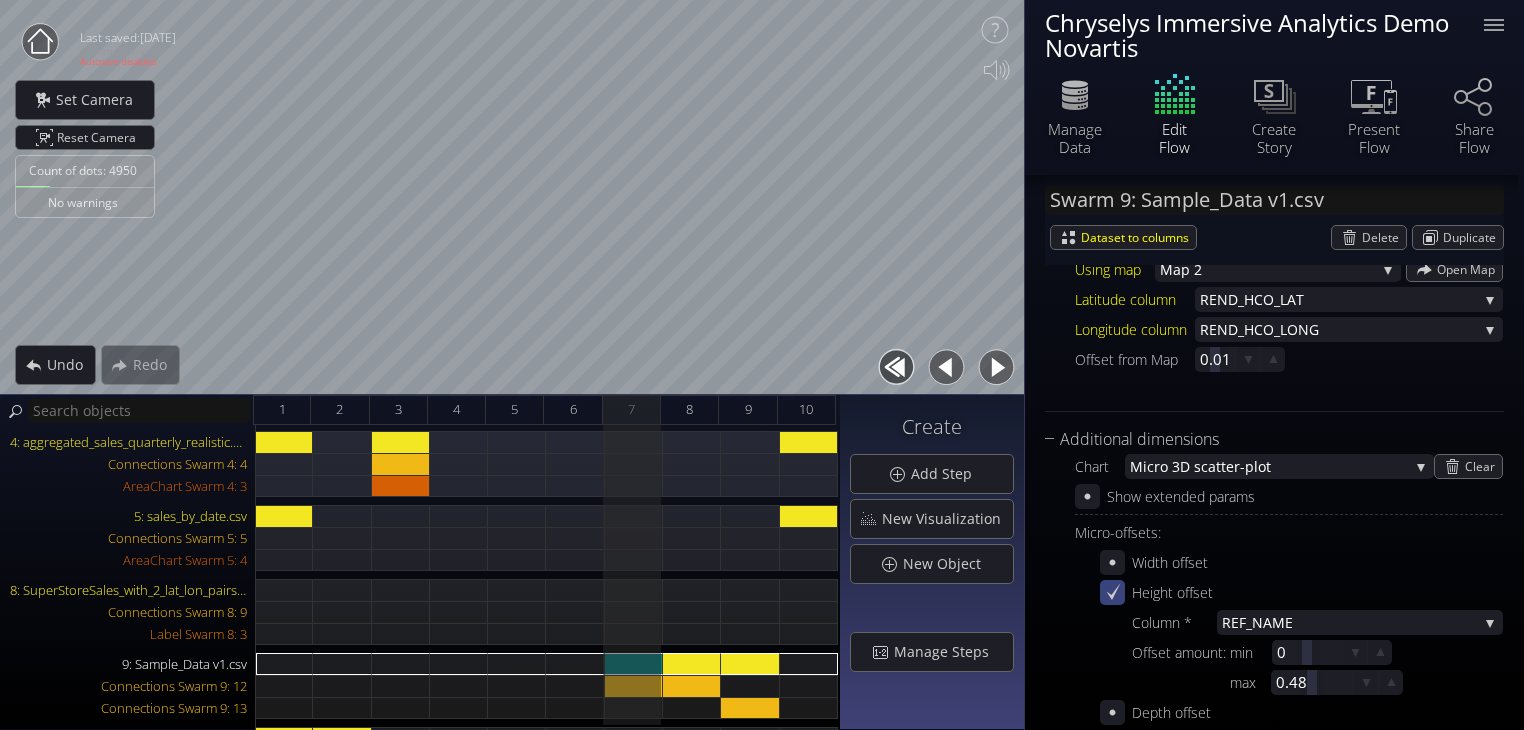 scroll, scrollTop: 527, scrollLeft: 0, axis: vertical 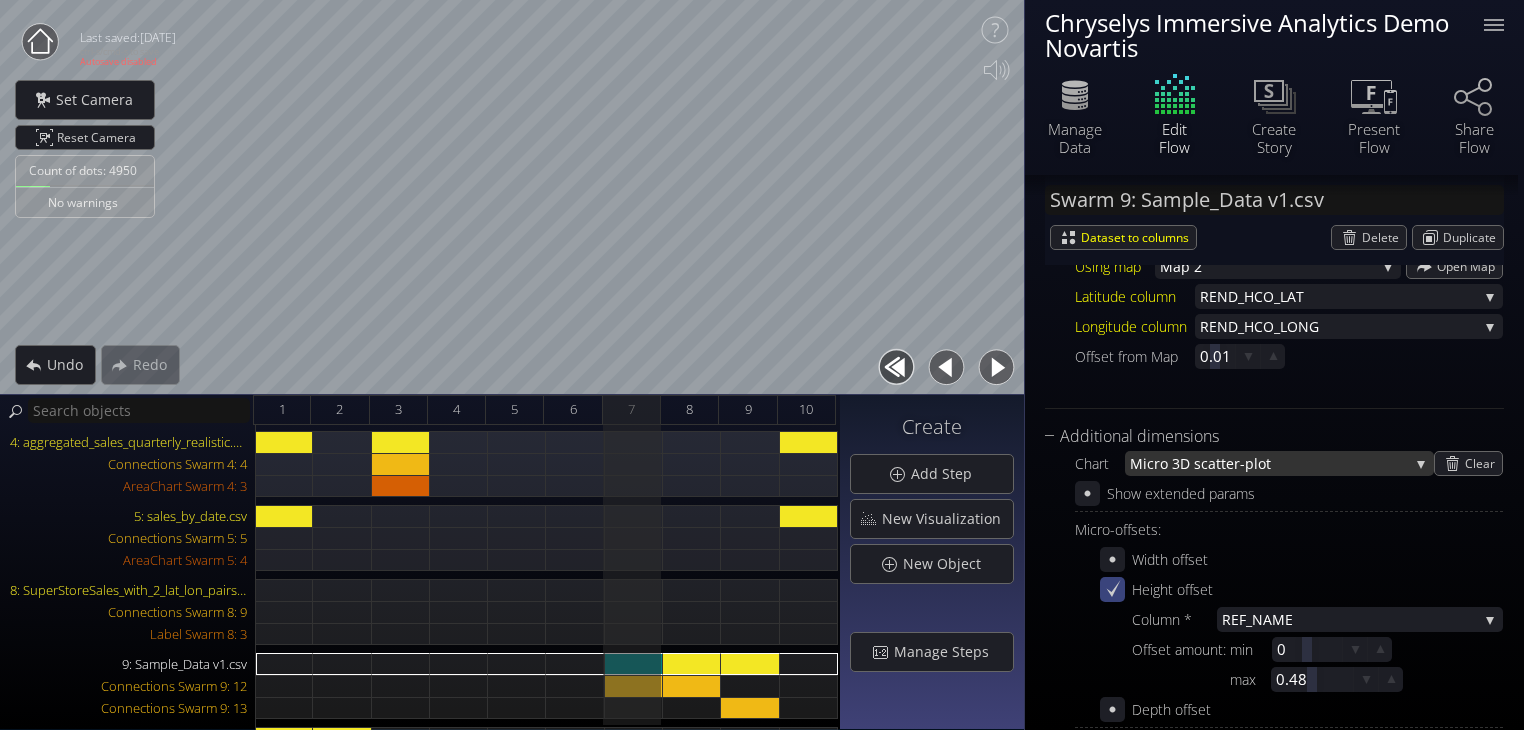 click on "atter-plot" at bounding box center [1308, 463] 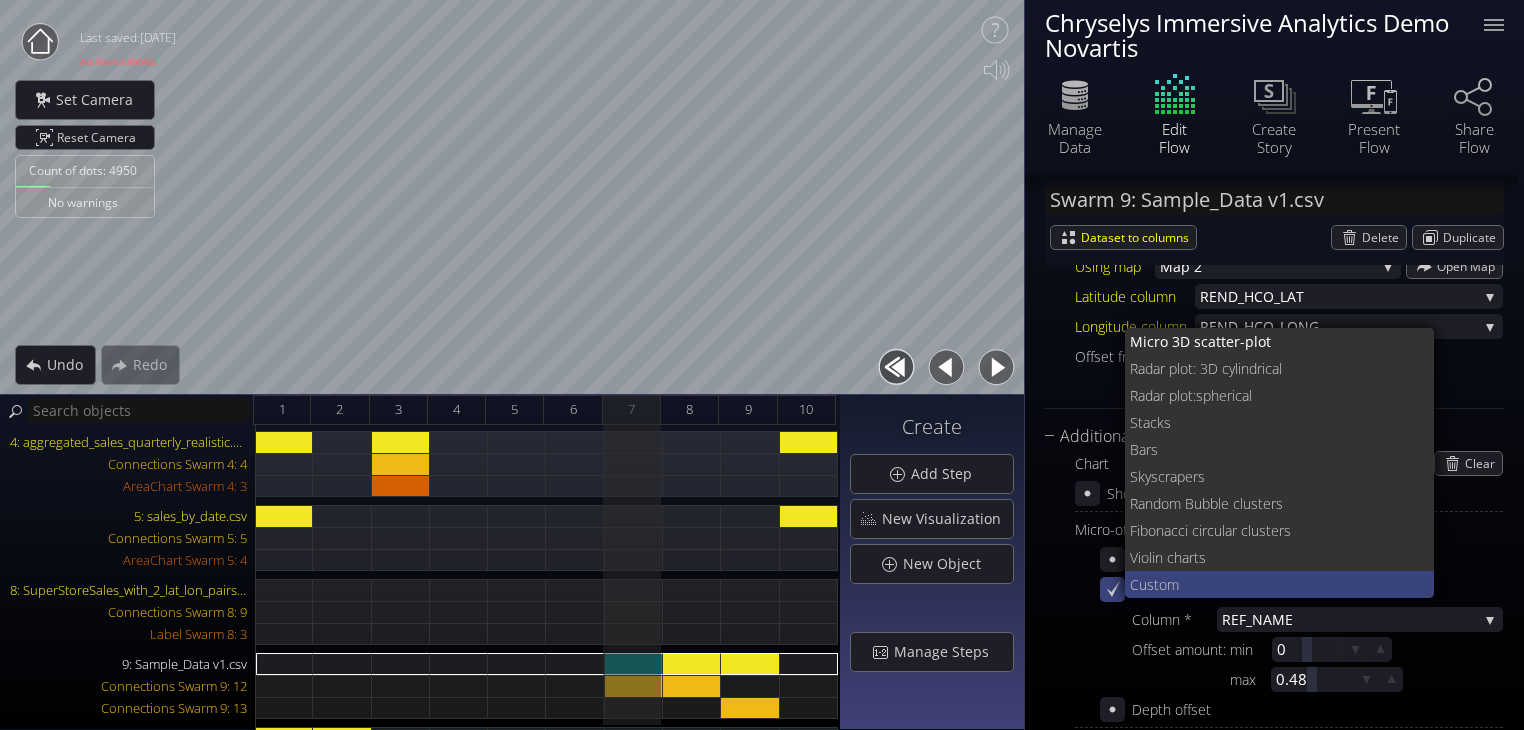 click on "stom" at bounding box center (1283, 584) 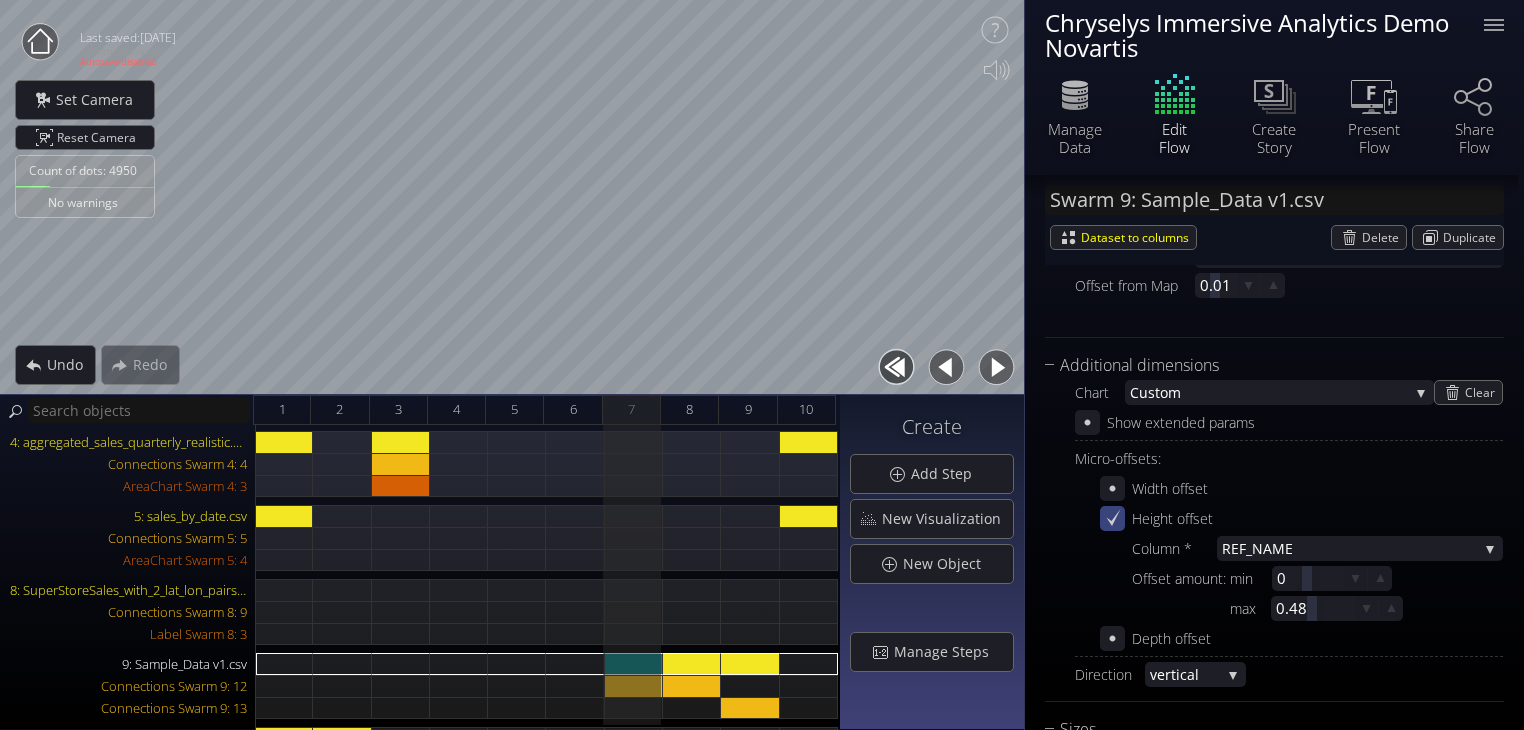 scroll, scrollTop: 599, scrollLeft: 0, axis: vertical 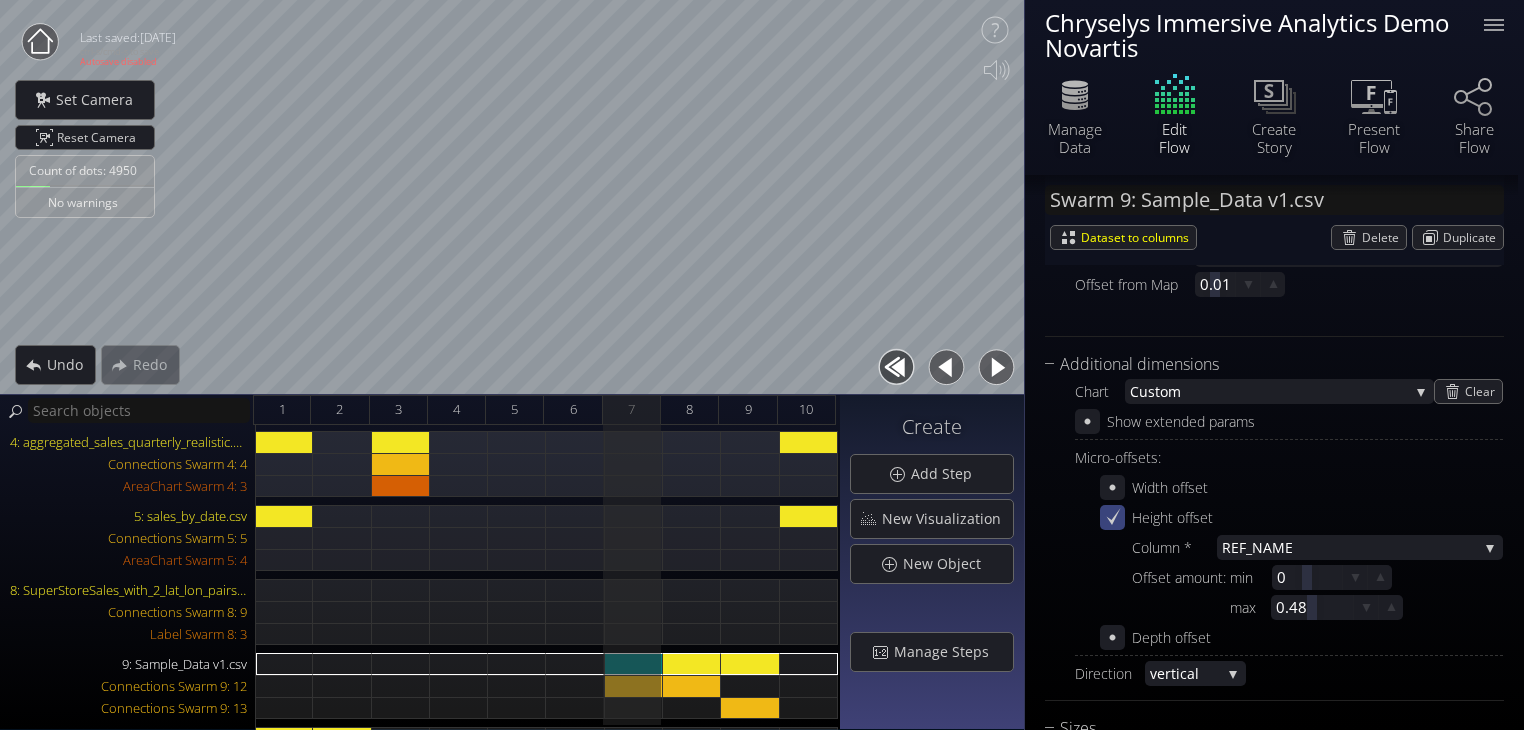click on "Column *
REF_NA   ME     HC   P ID   ZOLG_   PRESCRIBER   Zolgensma    IV Target     KOL     PATIENT_ID     MTH     Month   DRUG_NAM   E   AGE_GROU   P     FINAL_SPEC   H   CP_SEGMENT   HCP_NA   ME   HCP_CI   TY   HCP_STAT   E   HCP_   ZIP   HCO_   MDM   HC   O_MDM_Name   HC   O_Grouping   HC   O_MDM_TIER   HCO_A   DDR_LINE_1   HCO_CI   TY   HCO_STAT   E   HCO_POST   AL_CD_PRIM   RE   ND_HCO_LAT   REN   D_HCO_LONG   Account Se   tting Type   REF_   NPI   REF_NA   ME   REF_   FINAL_SPEC   REF_H   CP_ADDRESS   RE   F_HCP_CITY   REF   _HCP_STATE   R   EF_HCP_ZIP   REF_H   CO_NPI_MDM   REF_ORGANIZATIO   N_MDM_NAME   REF_HC   O_Grouping   REF_H   CO_ADDRESS   RE   F_HCO_CITY   REF   _HCO_STATE   R   EF_HCO_ZIP   R   EF_HCO_LAT   RE   F_HCO_LONG   WITHIN/OUTSIDE HC   O REFERRAL   REND_TO_REF_DISTA   NCE(Miles)   REND_H   CO_TERR_ID   REND_HCO   _TERR_NAME   REF_H   CO_TERR_ID   REF_HCO   _TERR_NAME   Zolgensma Naï   ve Patient   Medicare_Fl   ag (claim)   L2Y_HCP Pts Potential     Across Age" at bounding box center (1317, 577) 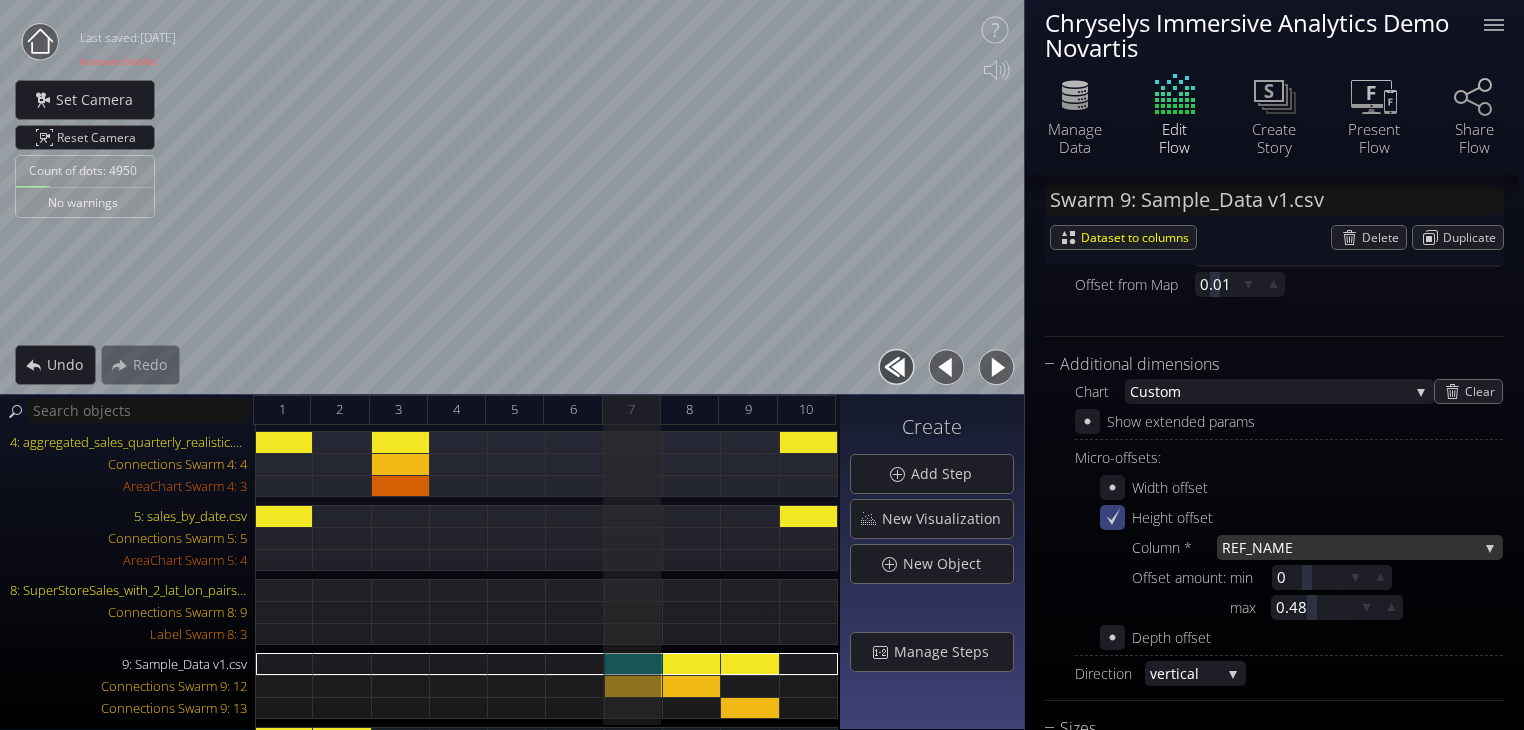 click on "ME" at bounding box center (1375, 547) 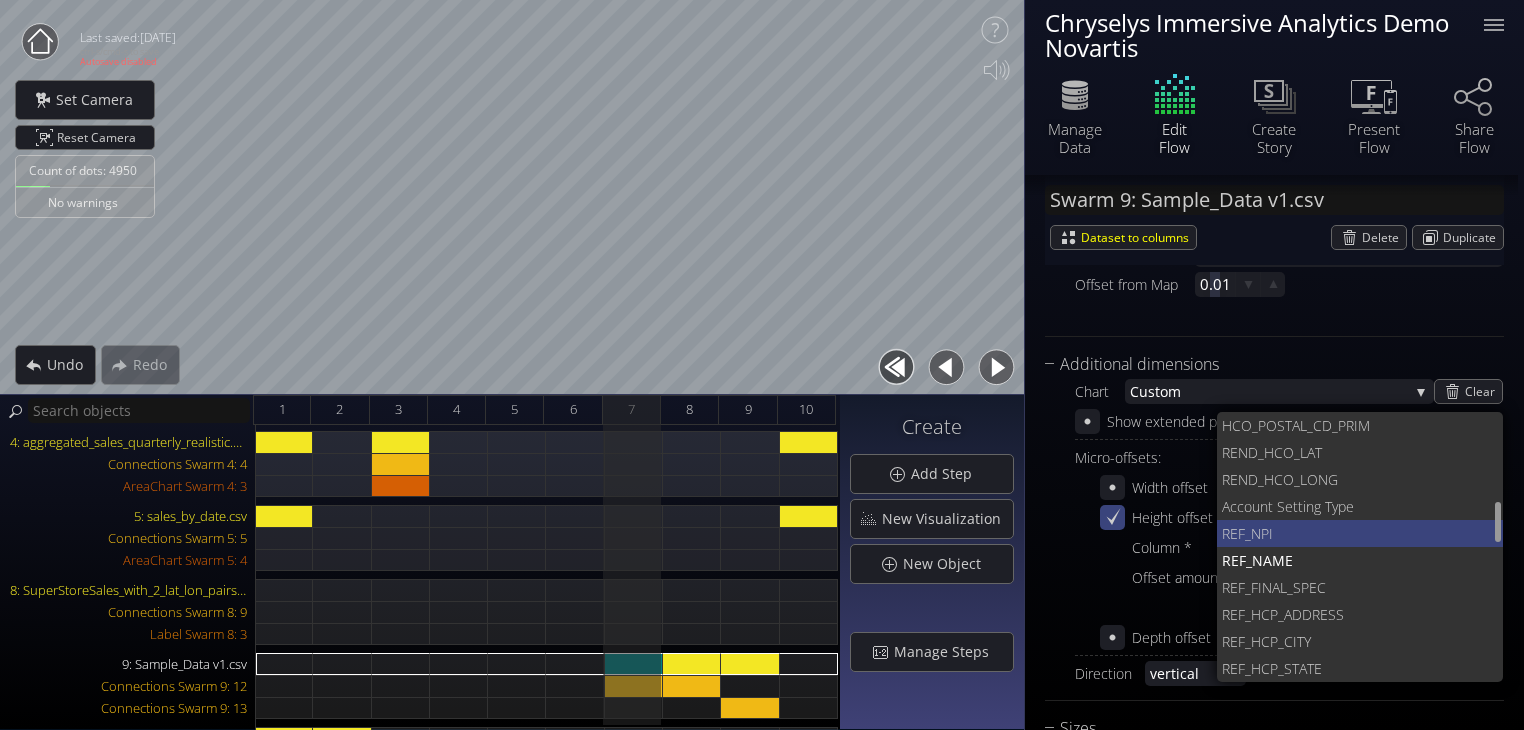 click on "NPI" at bounding box center (1369, 533) 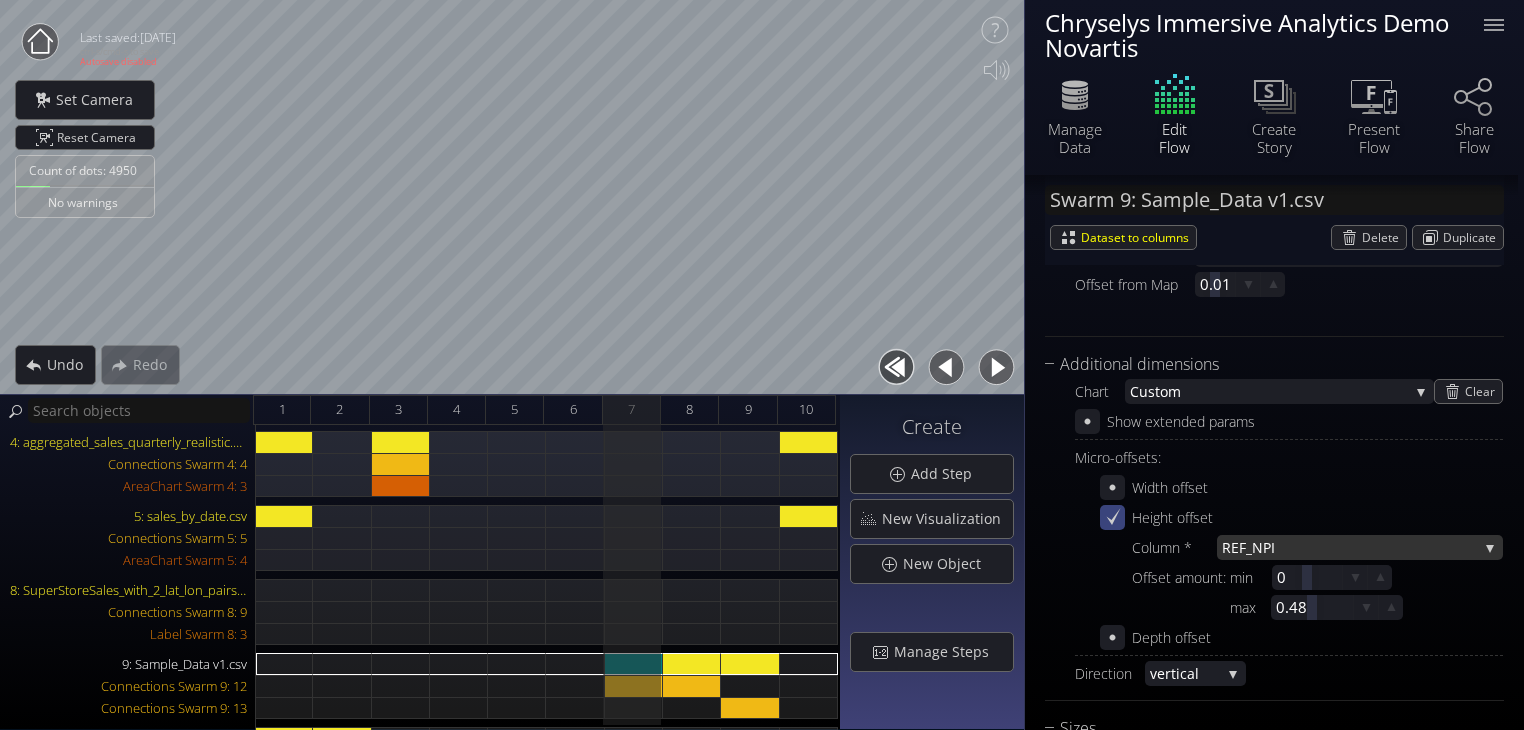 click on "NPI" at bounding box center (1365, 547) 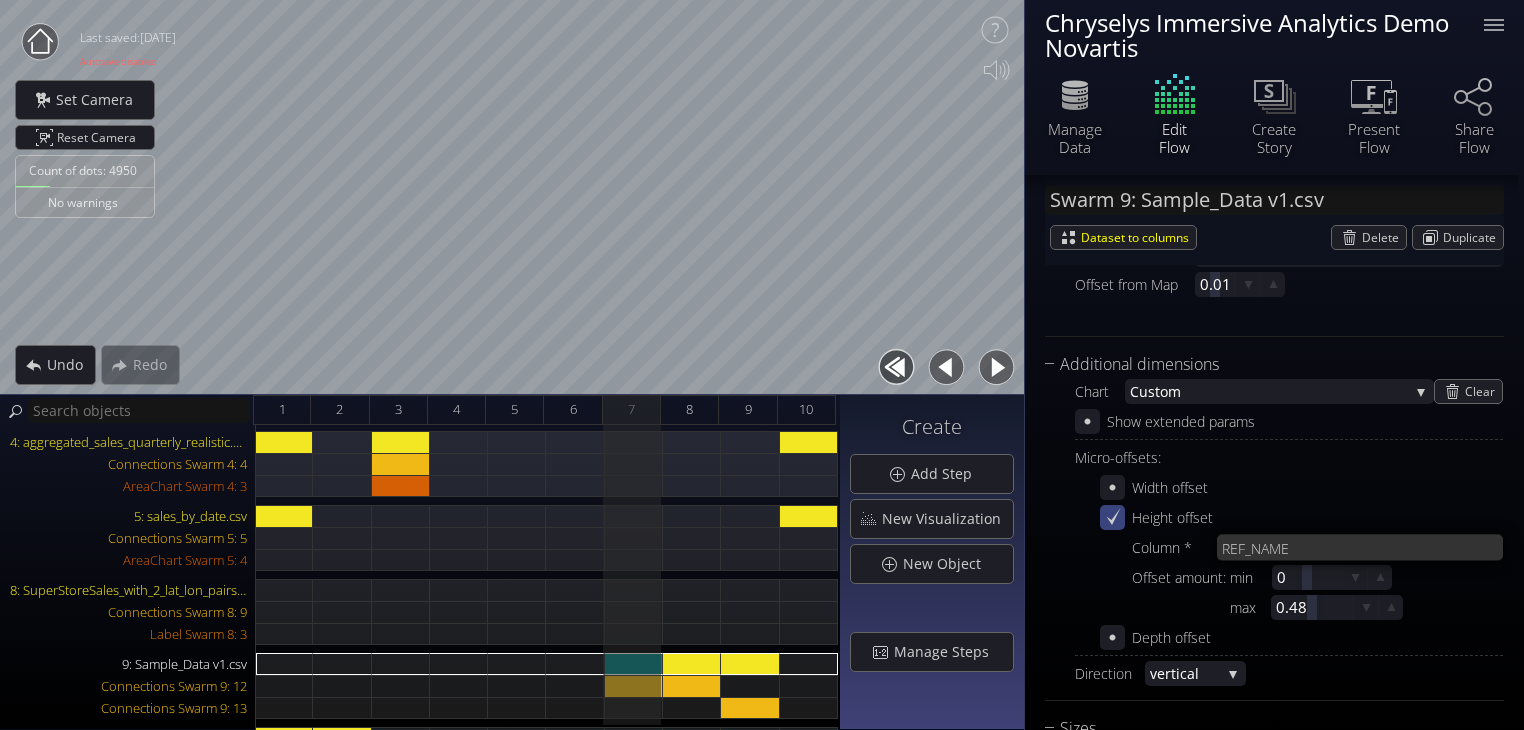 scroll, scrollTop: 567, scrollLeft: 0, axis: vertical 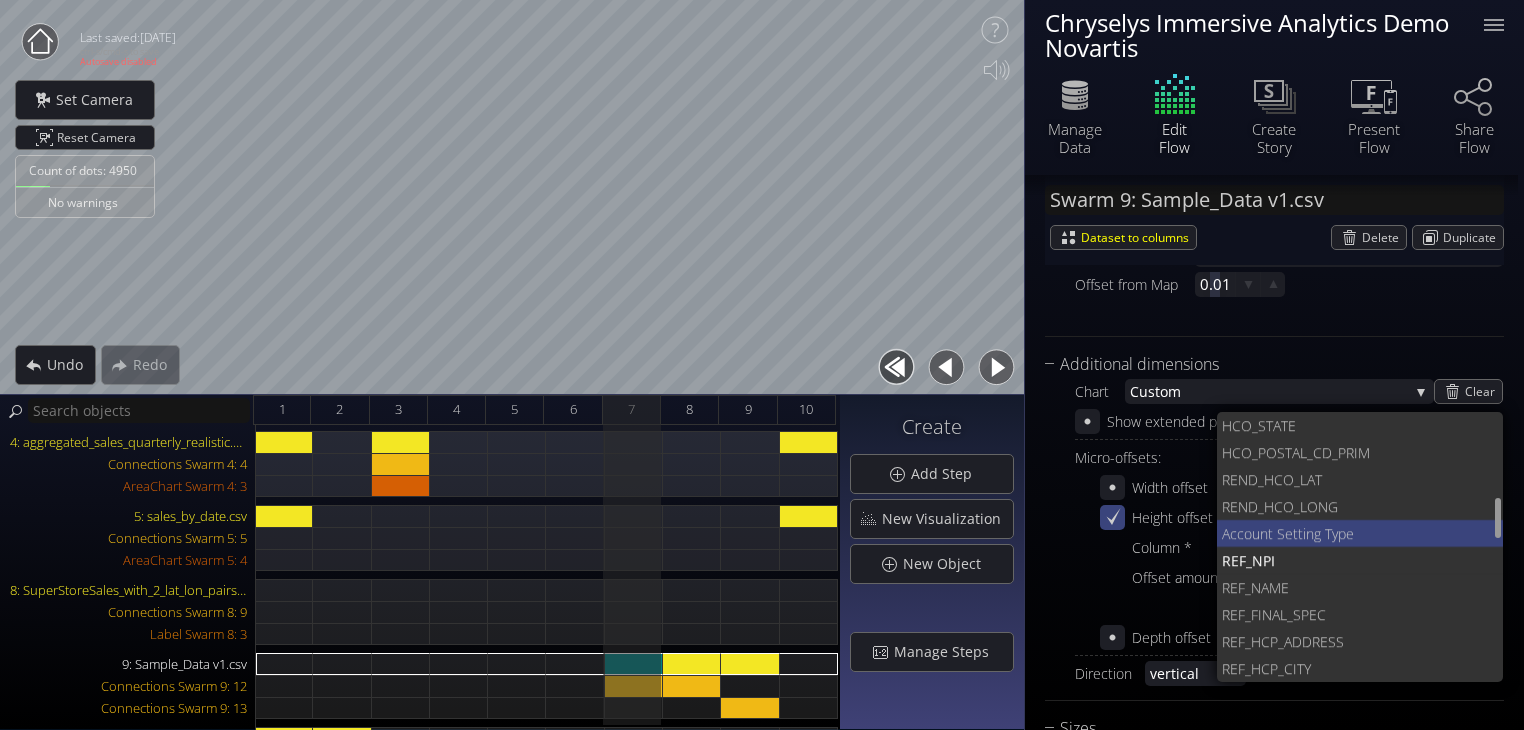 click on "tting Type" at bounding box center (1390, 533) 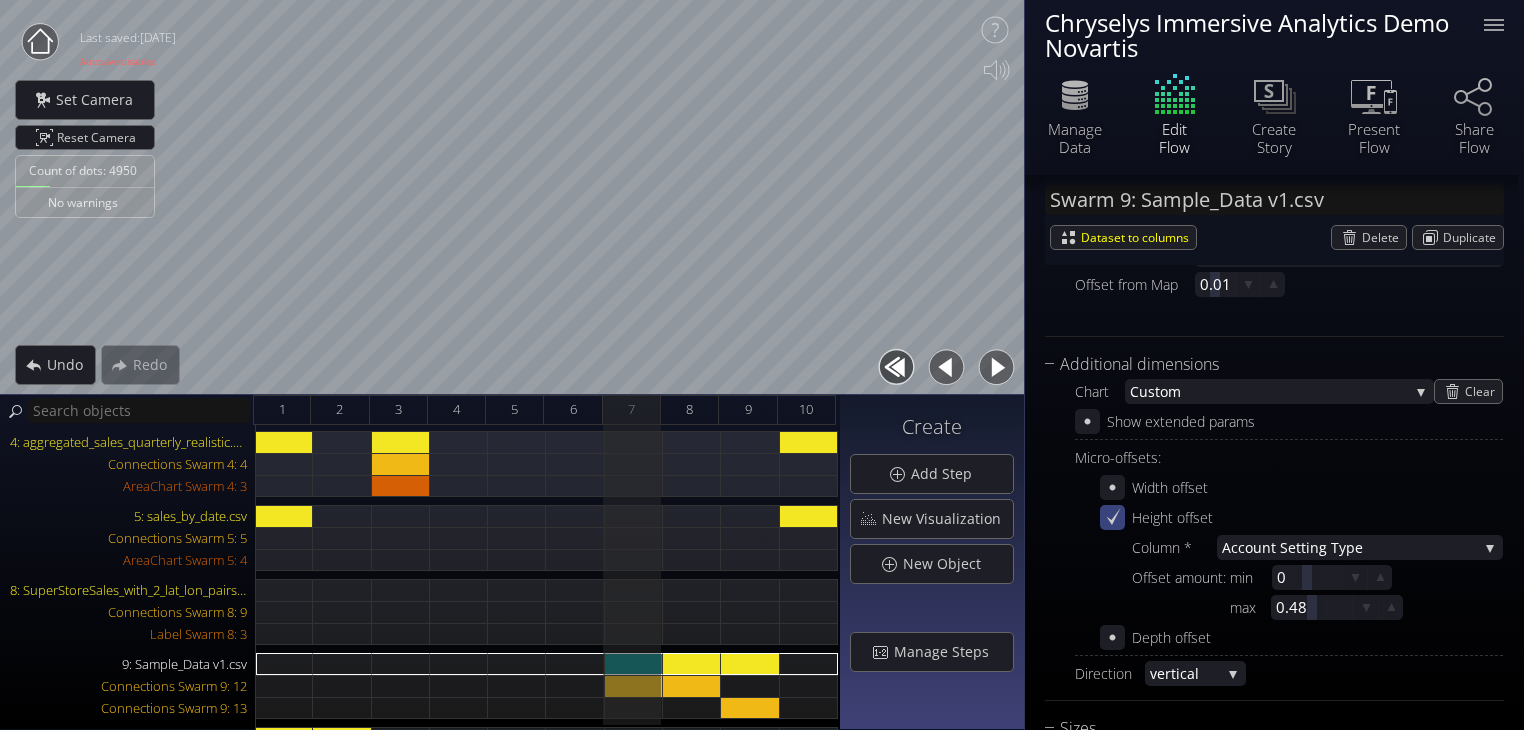 click 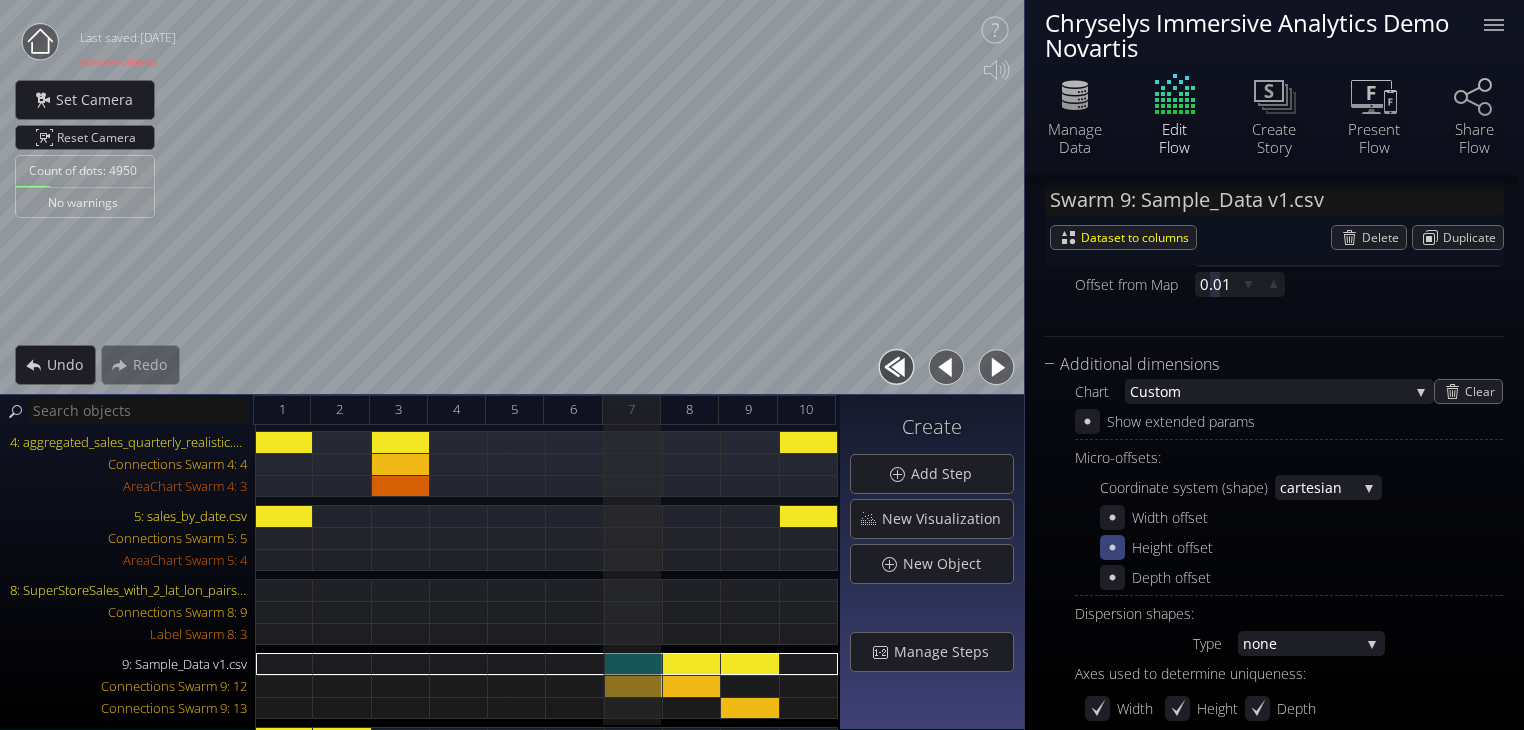 click 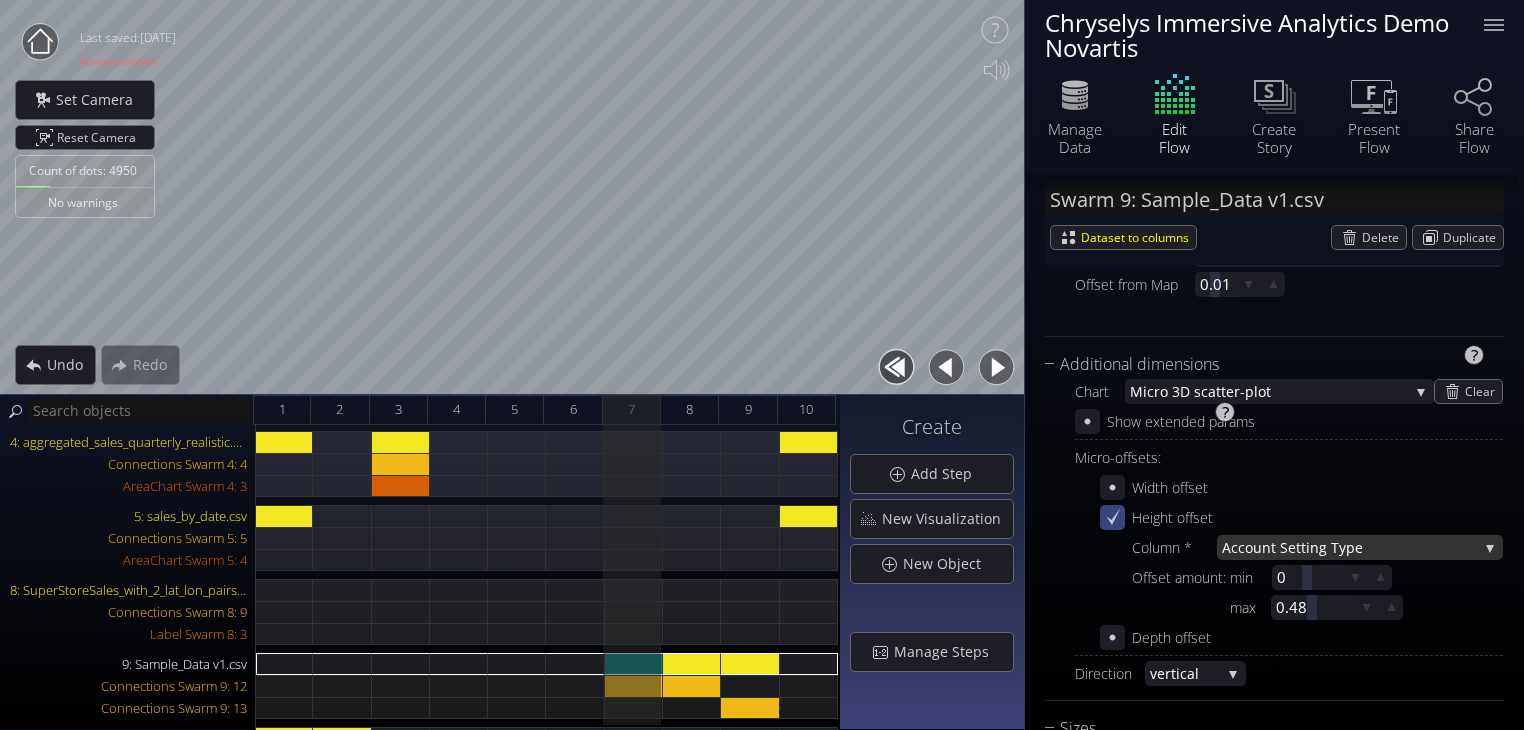 click on "Account Se" at bounding box center (1259, 547) 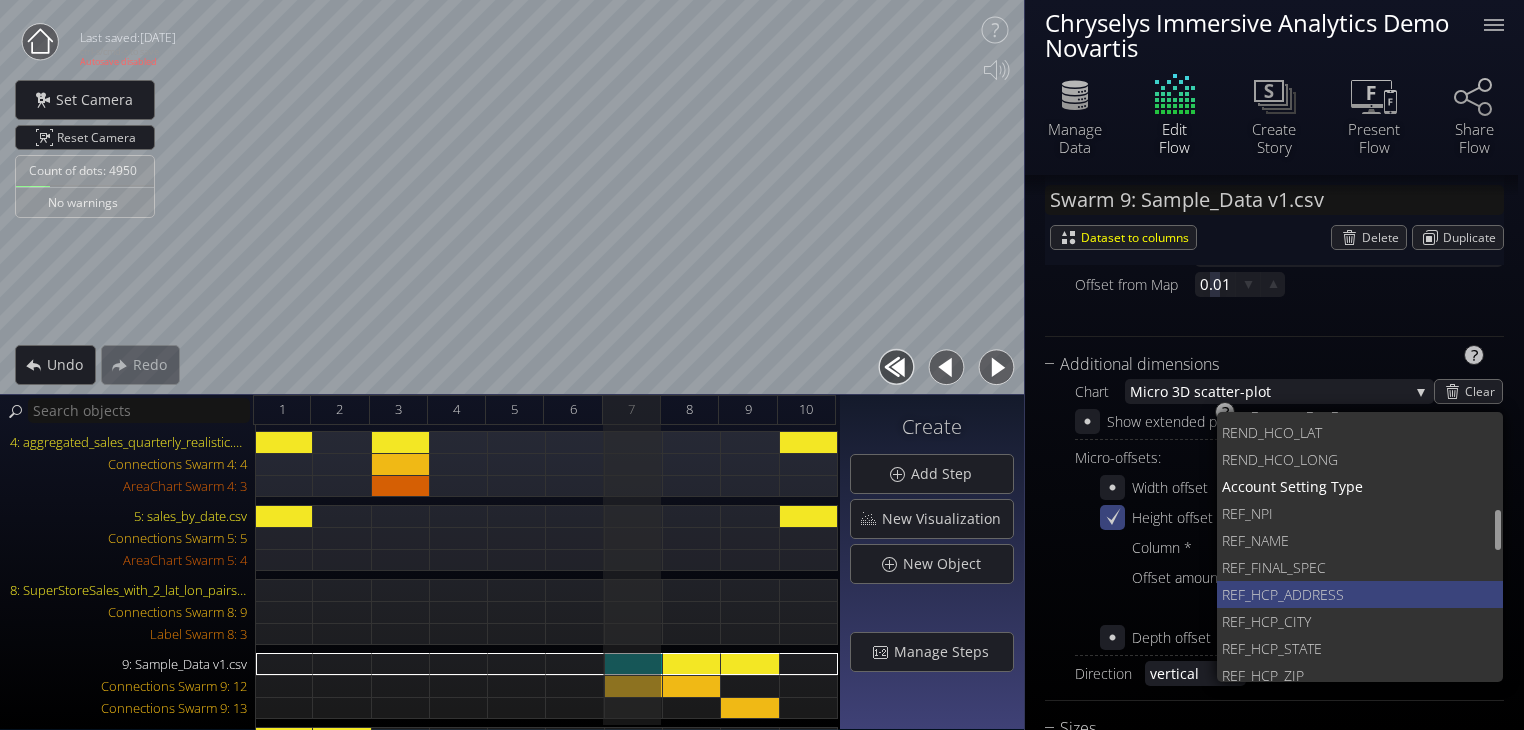 scroll, scrollTop: 618, scrollLeft: 0, axis: vertical 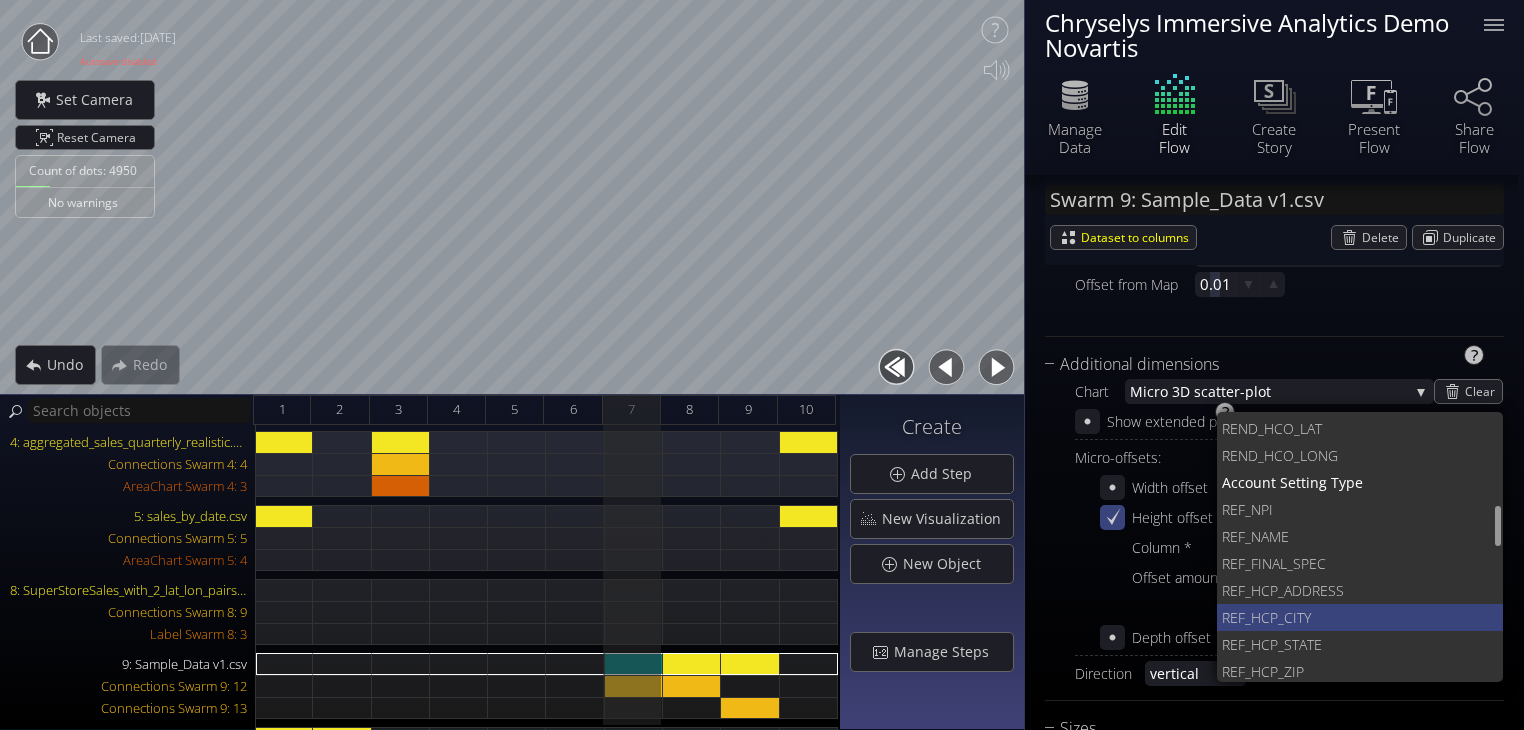 click on "F_HCP_CITY" at bounding box center [1363, 617] 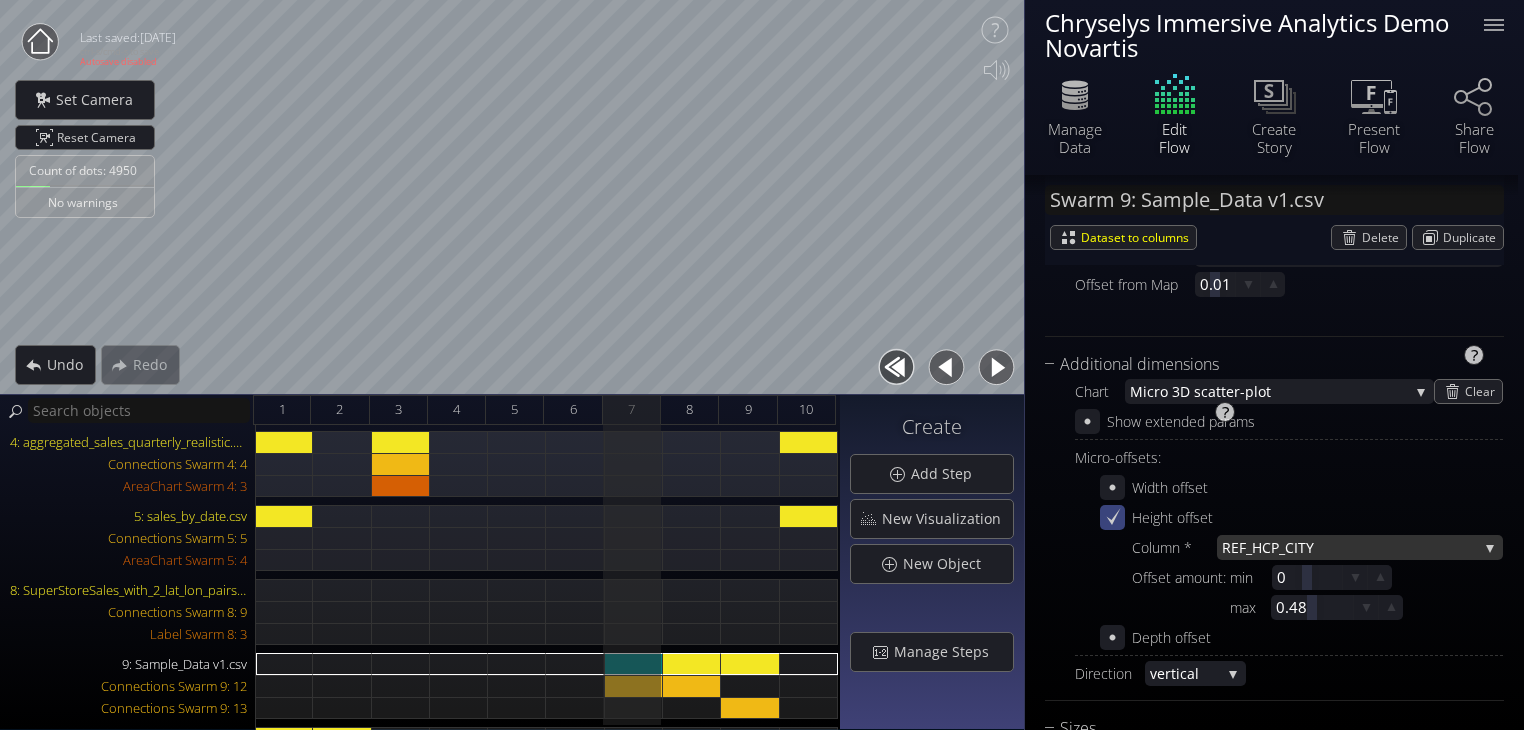 click on "F_HCP_CITY" at bounding box center [1358, 547] 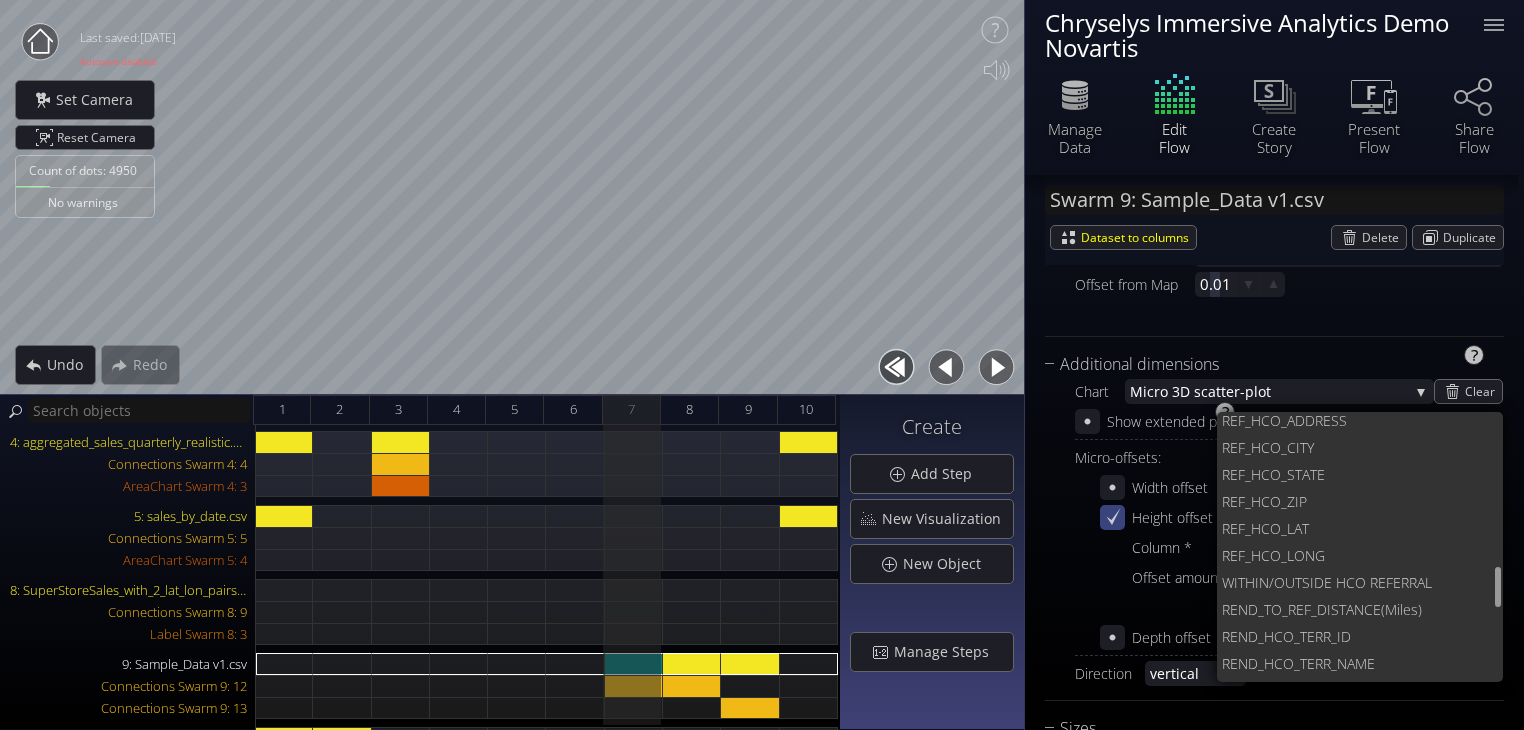 scroll, scrollTop: 984, scrollLeft: 0, axis: vertical 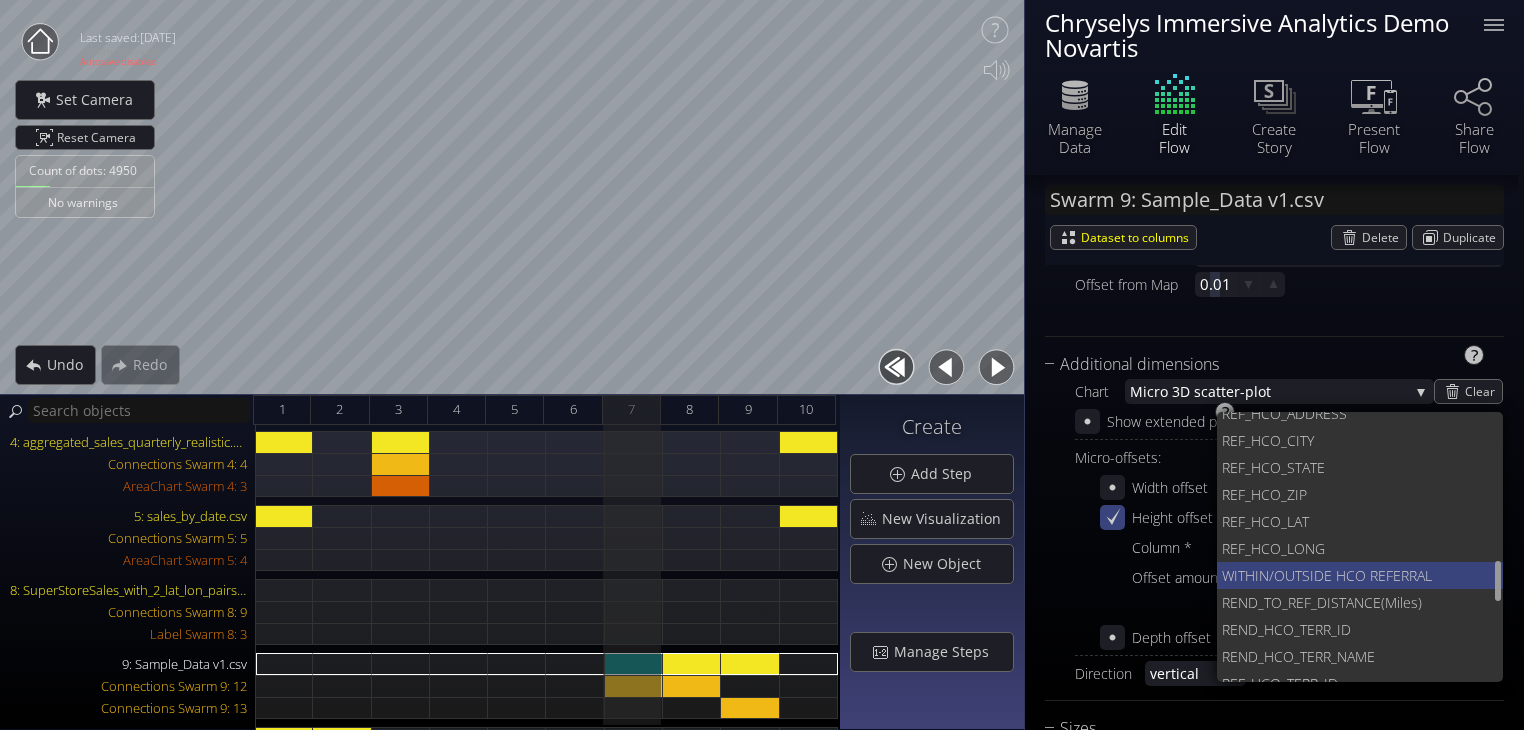click on "WITHIN/OUTSIDE HC" at bounding box center [1288, 575] 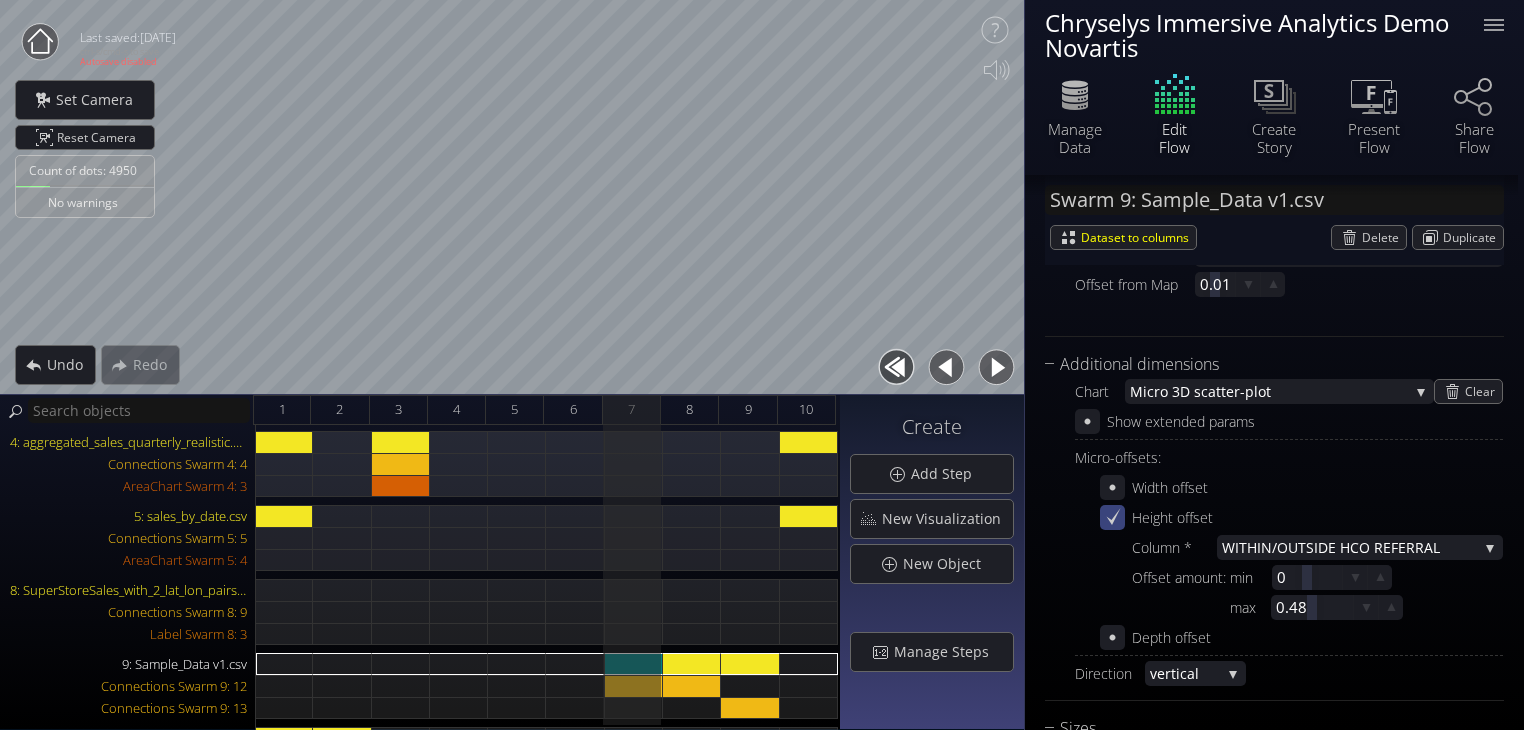 click on "Height offset" at bounding box center [1301, 517] 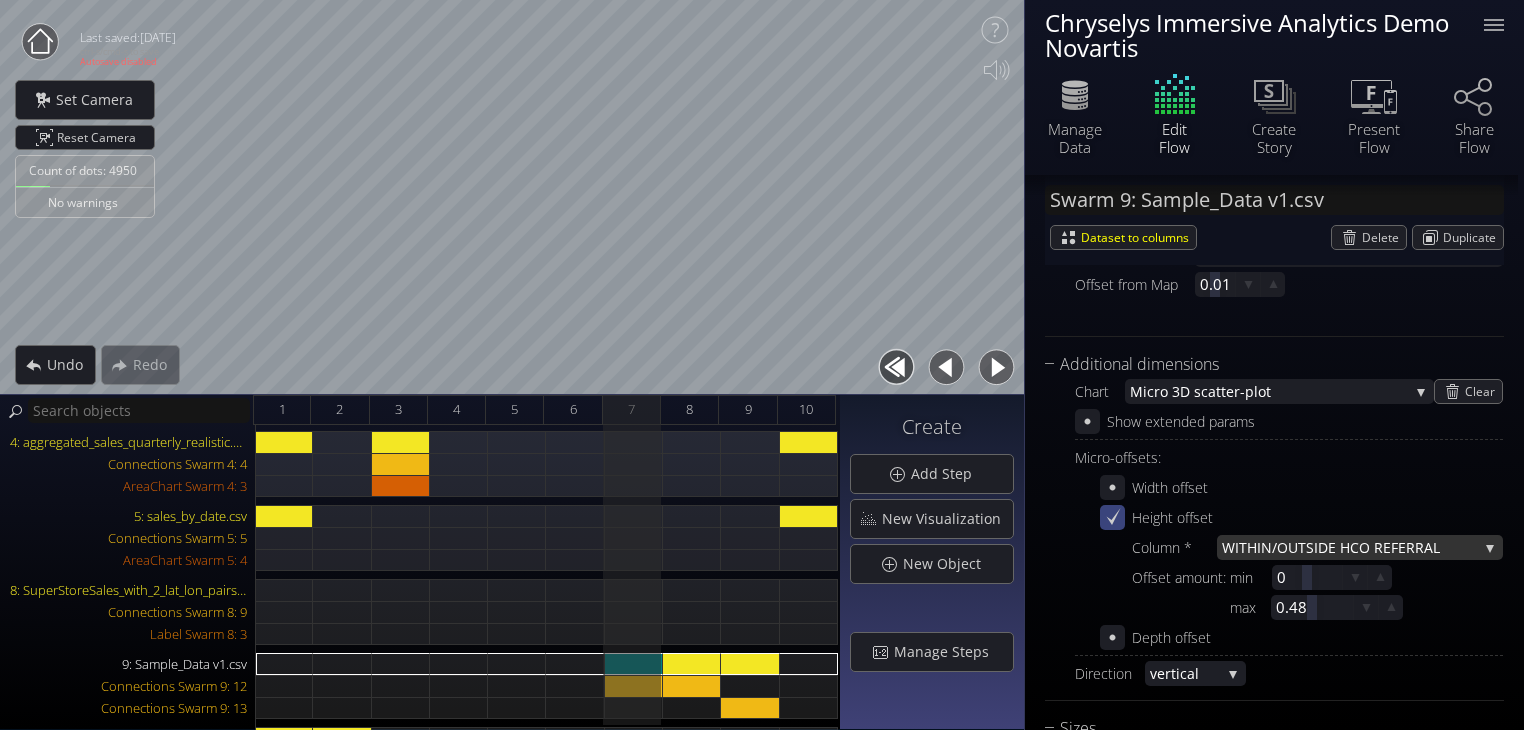 click on "WITHIN/OUTSIDE HC" at bounding box center (1290, 547) 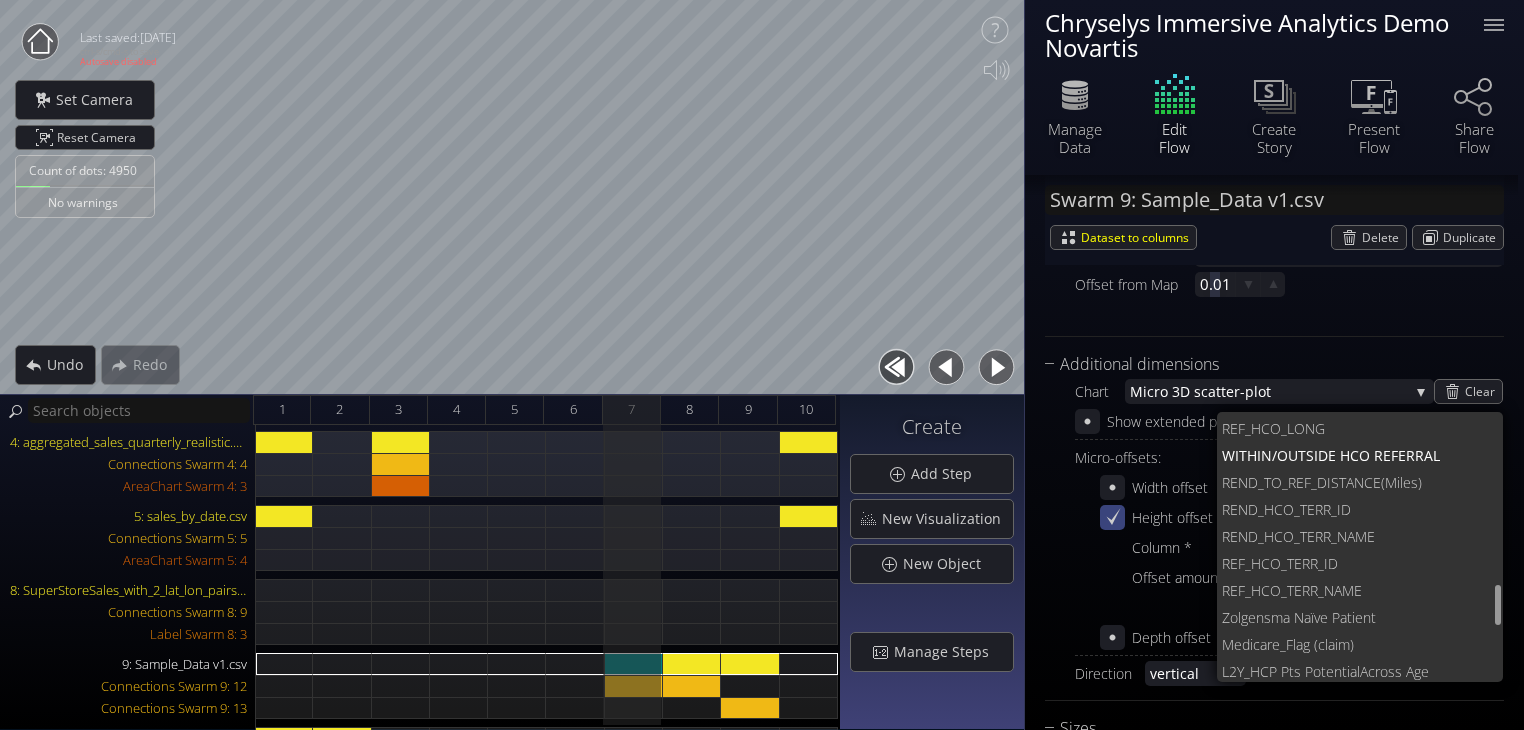 scroll, scrollTop: 1118, scrollLeft: 0, axis: vertical 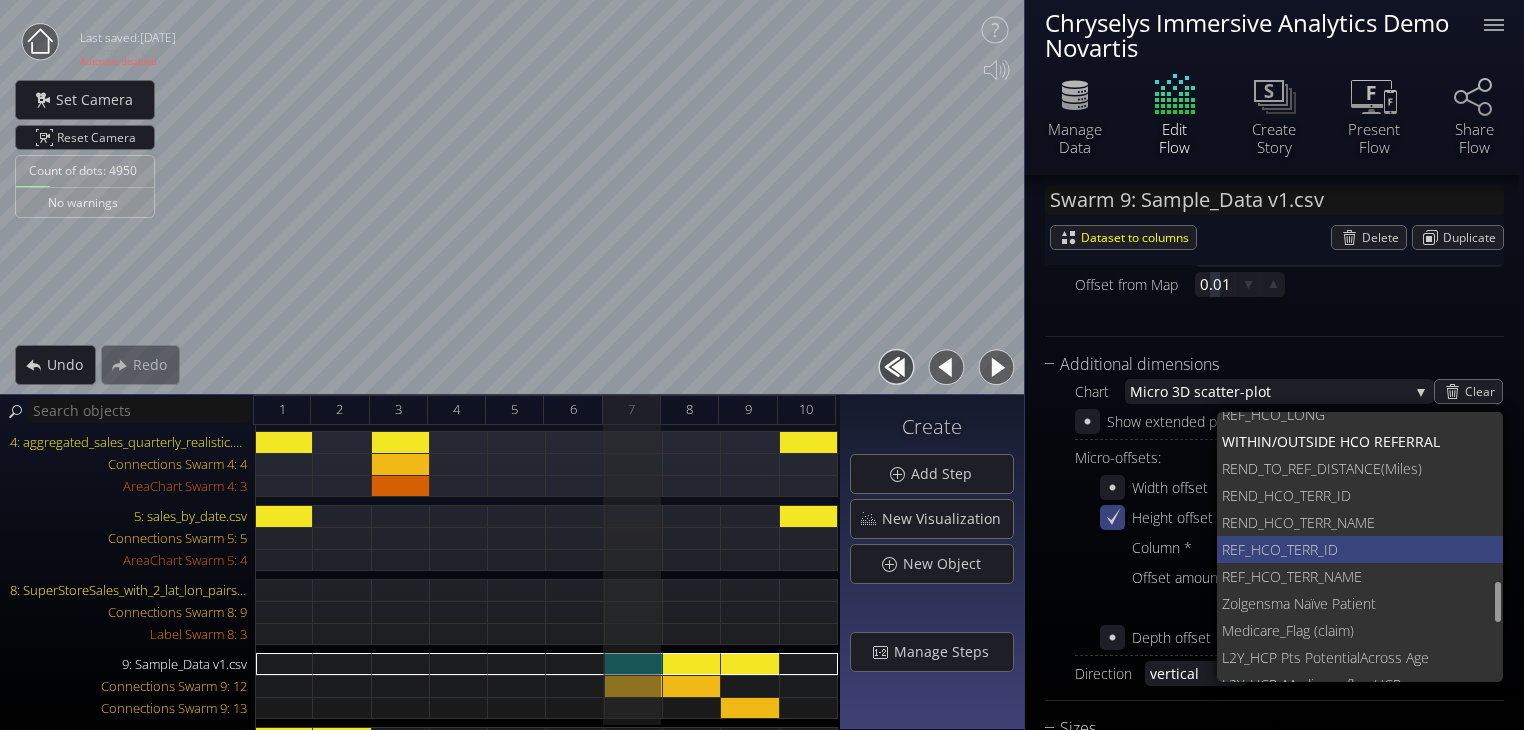 click on "CO_TERR_ID" at bounding box center [1374, 549] 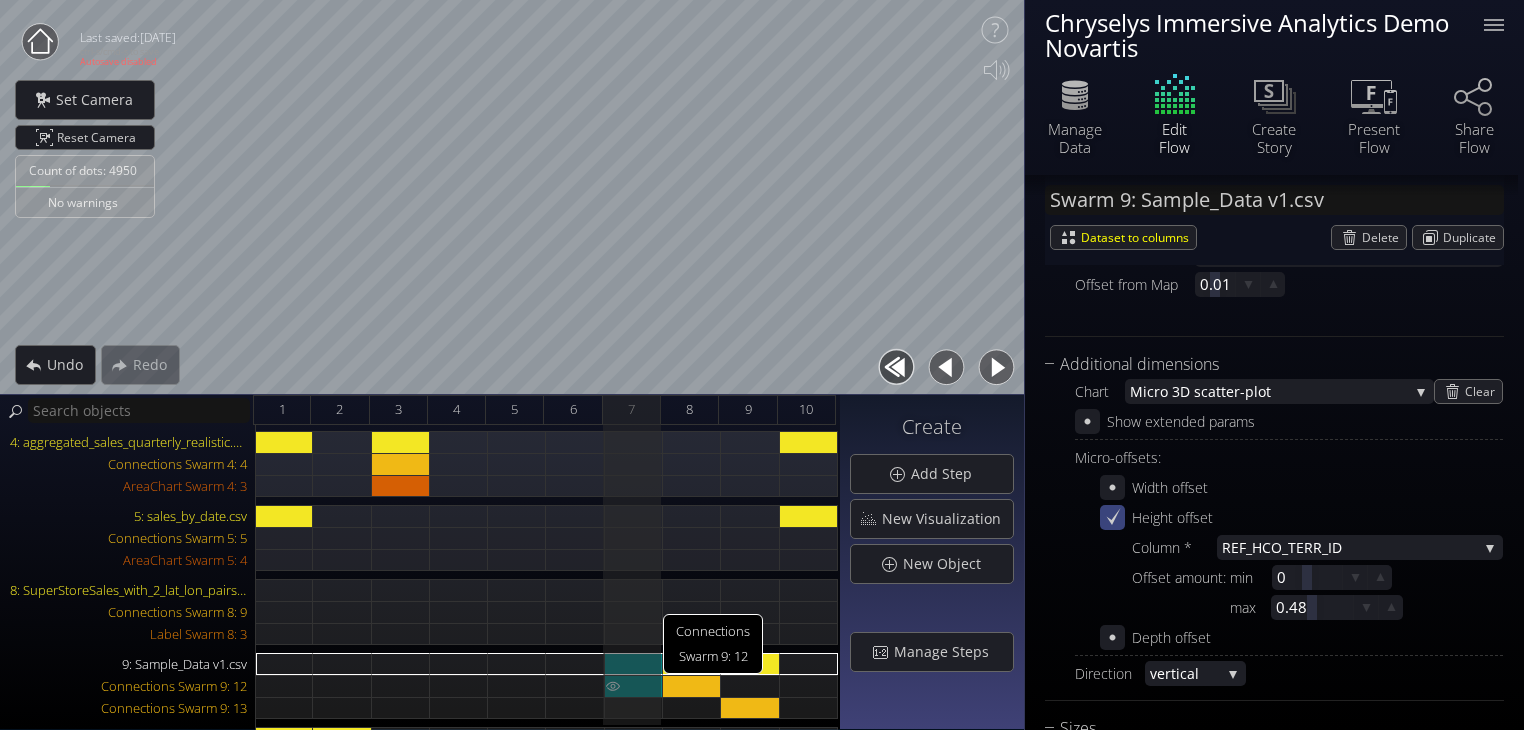 click on "Connections Swarm 9:  12" at bounding box center [634, 686] 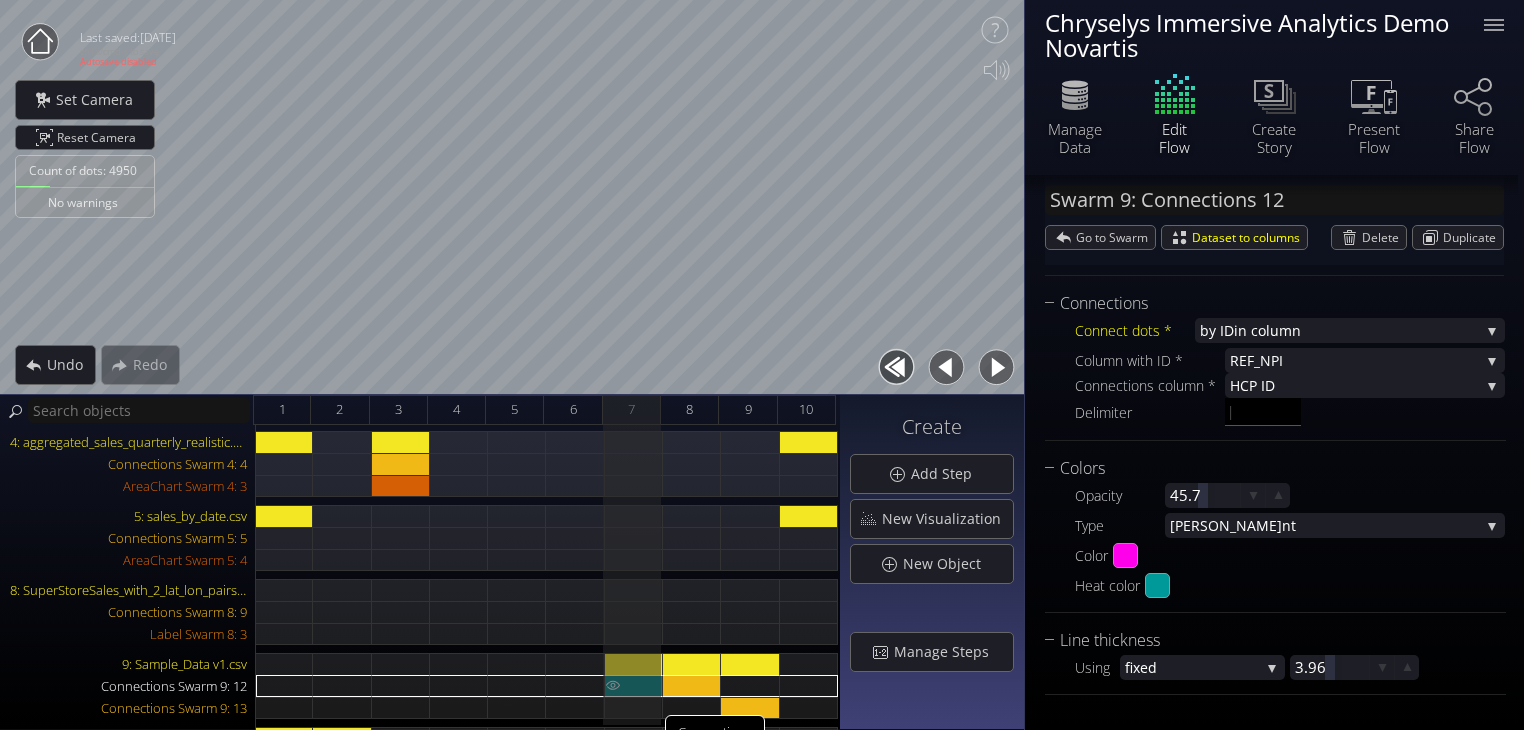 scroll, scrollTop: 195, scrollLeft: 0, axis: vertical 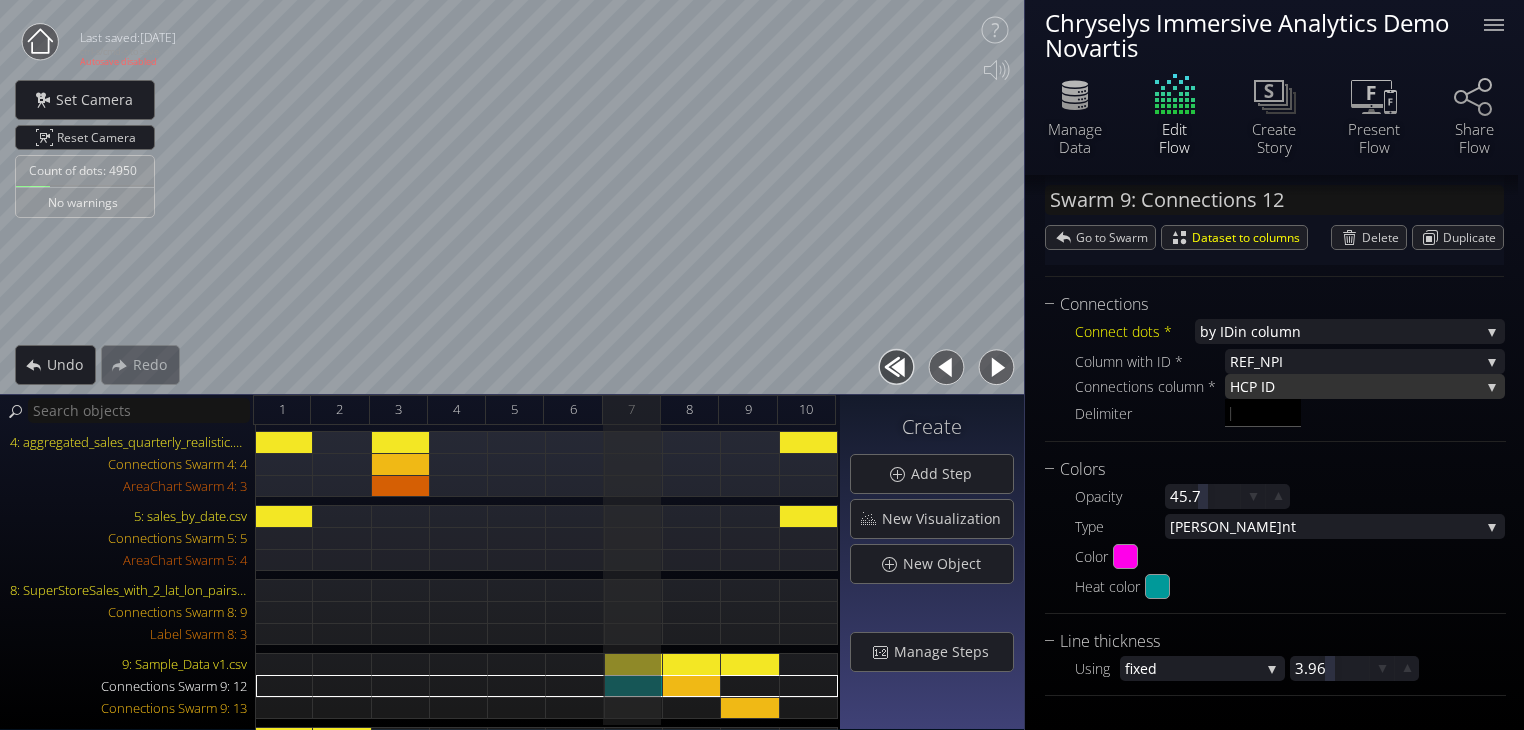 click on "HC" at bounding box center [1239, 386] 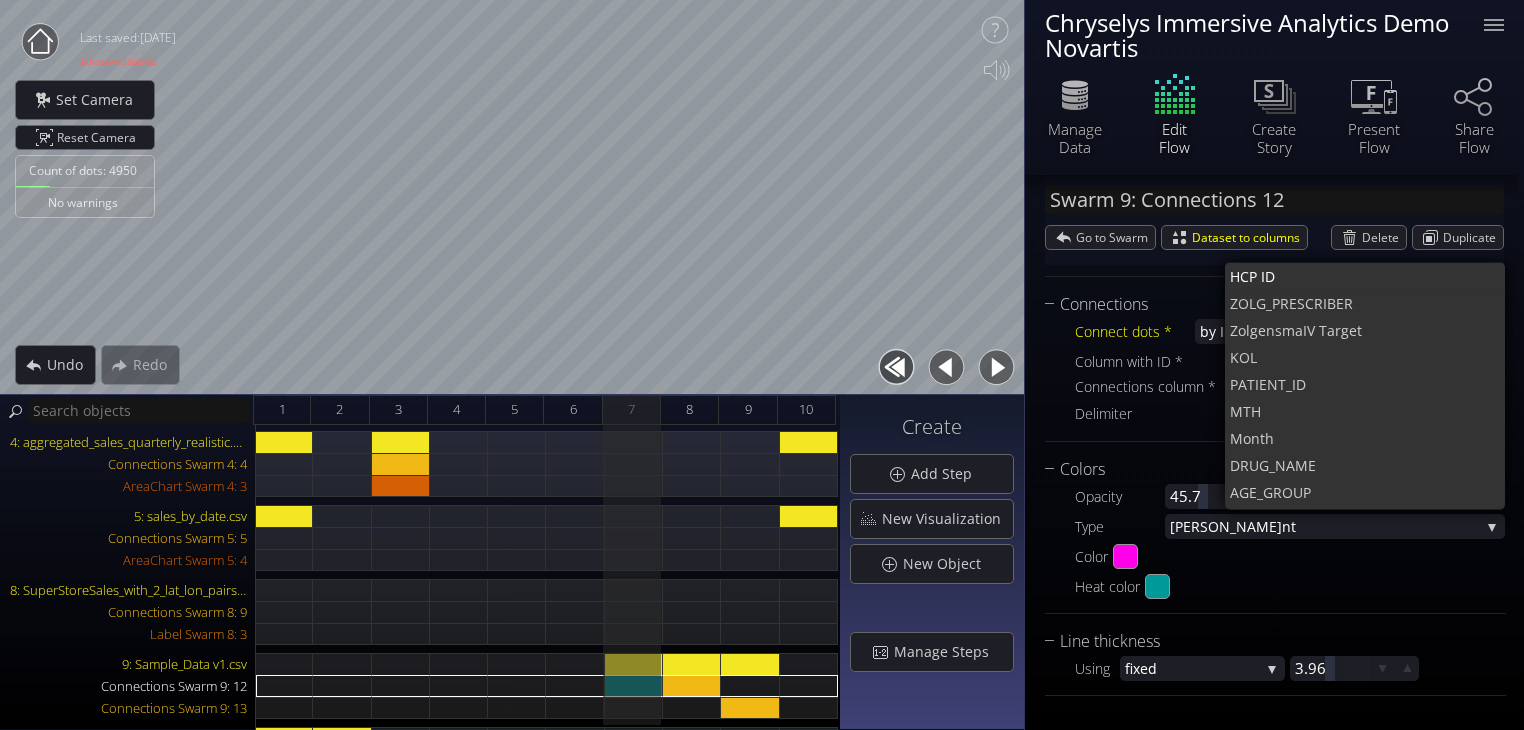 click on "Components
Conn   ections 12 Conn   ections 13
Create new component
Connections
Labels
Area Chart
Legend" at bounding box center [1274, 191] 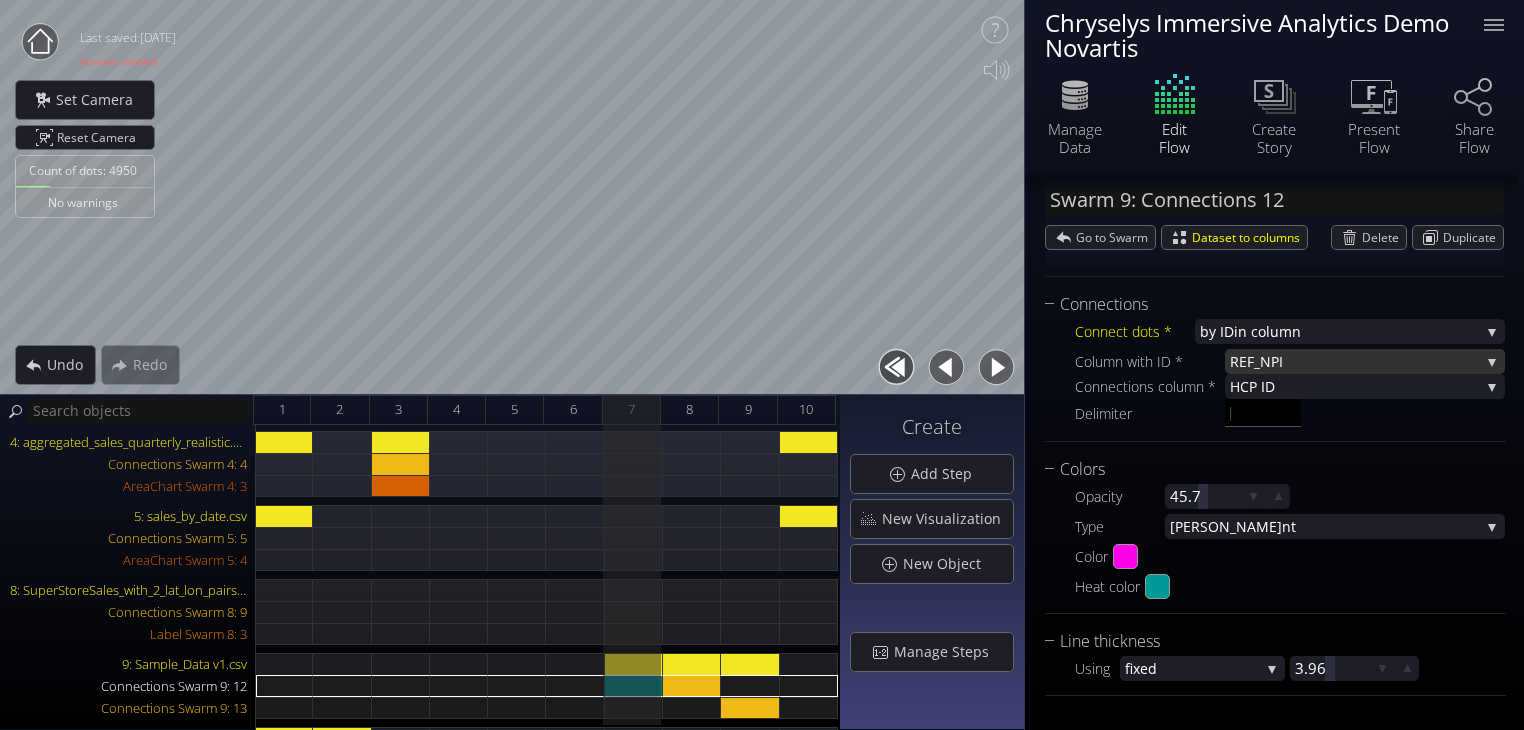 click on "REF_" at bounding box center [1245, 361] 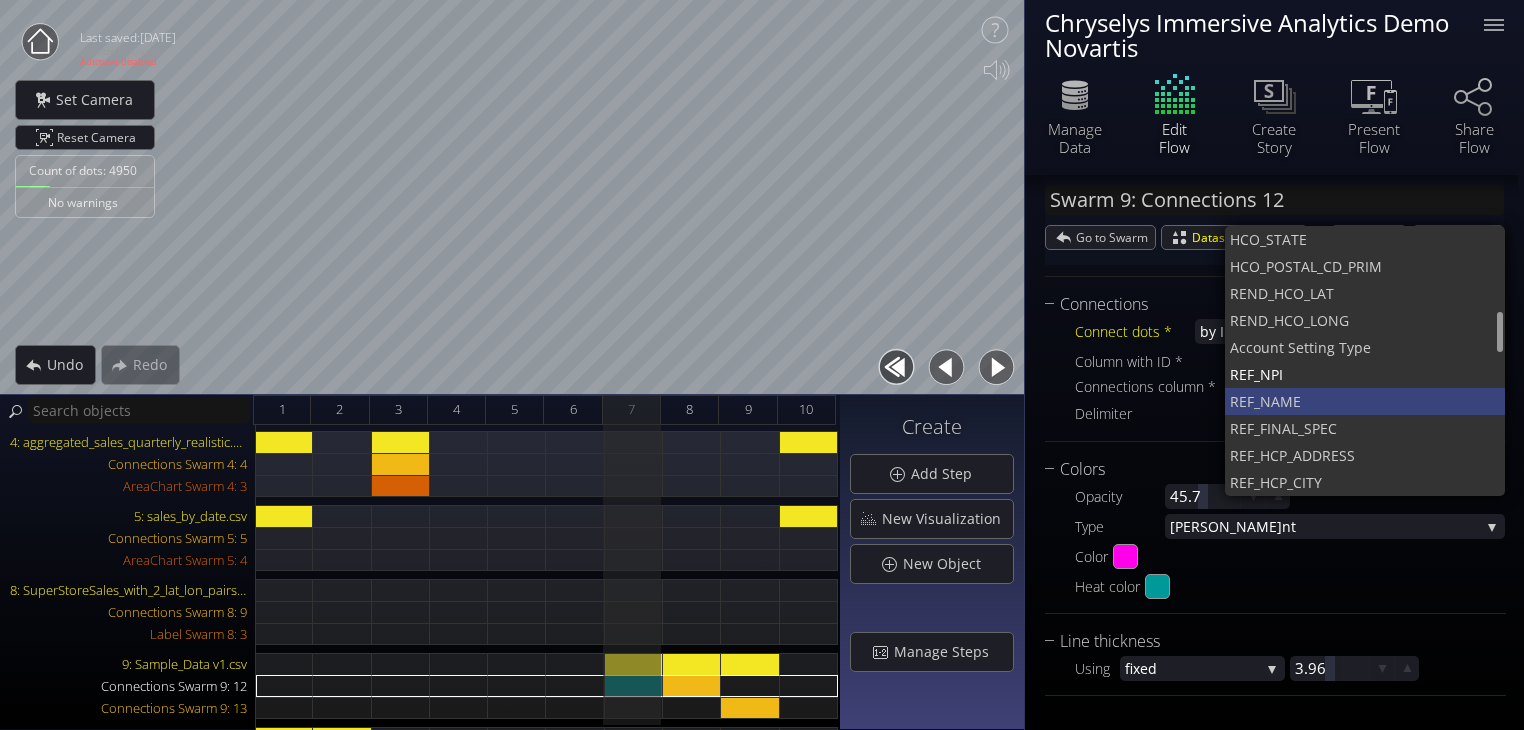 click on "REF_NA" at bounding box center [1255, 401] 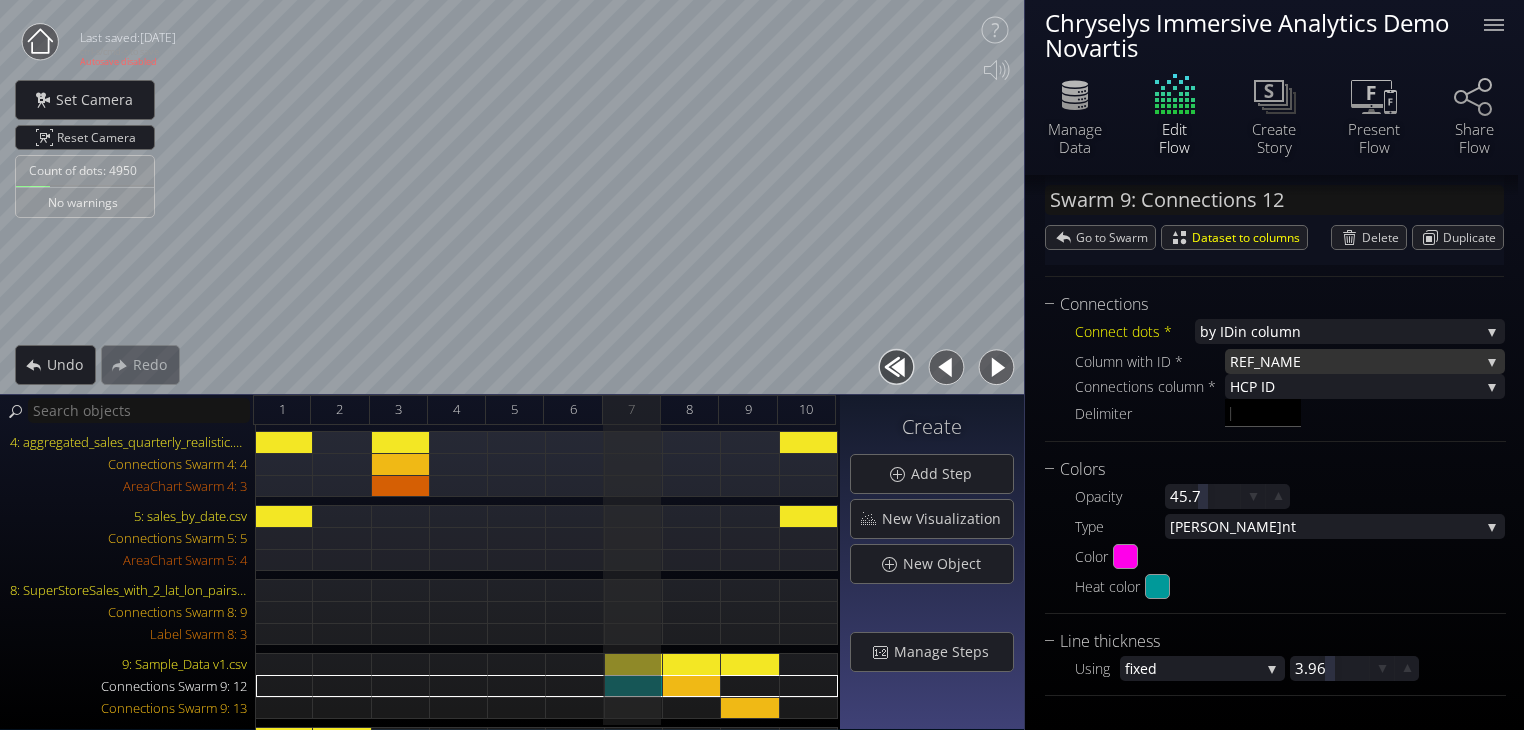 click on "REF_NA" at bounding box center [1255, 361] 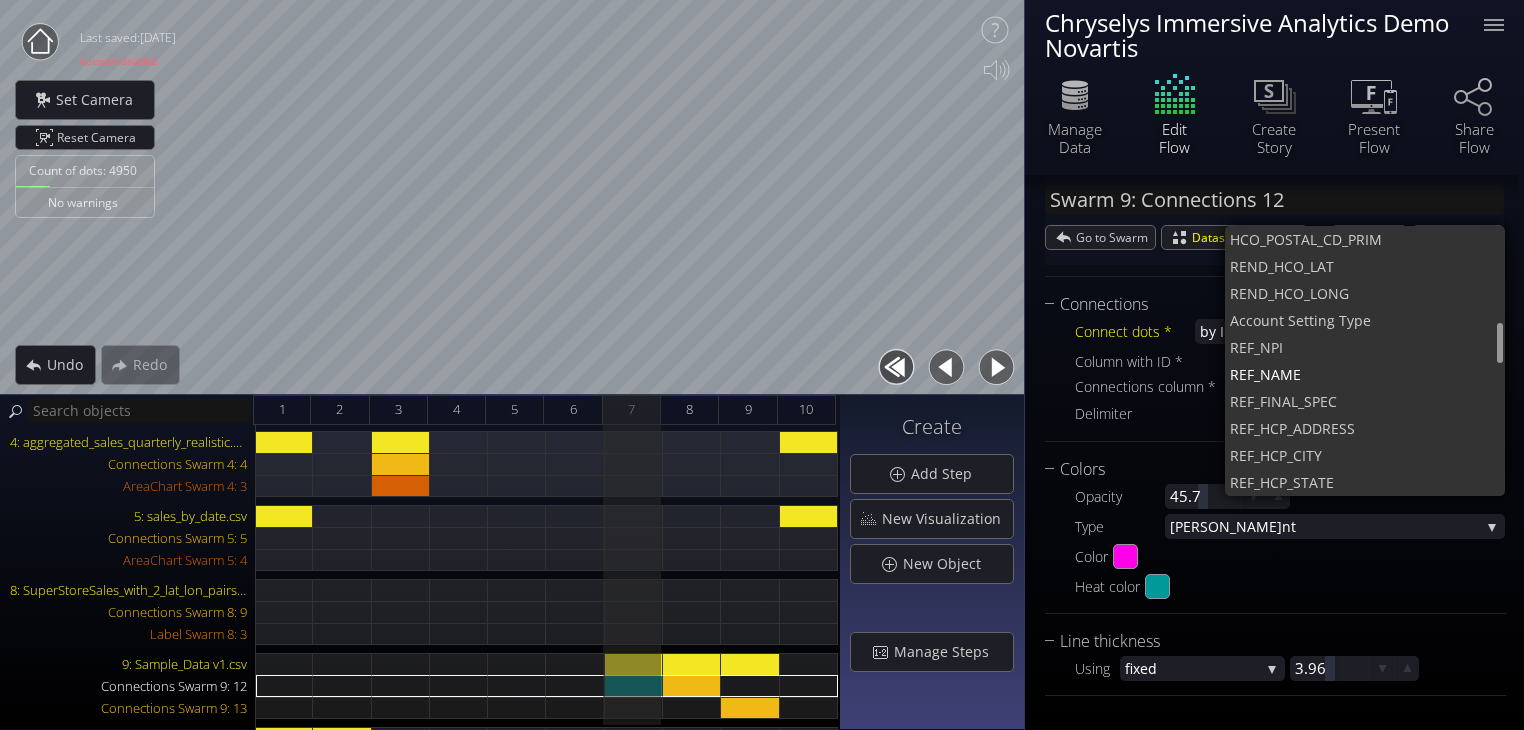scroll, scrollTop: 611, scrollLeft: 0, axis: vertical 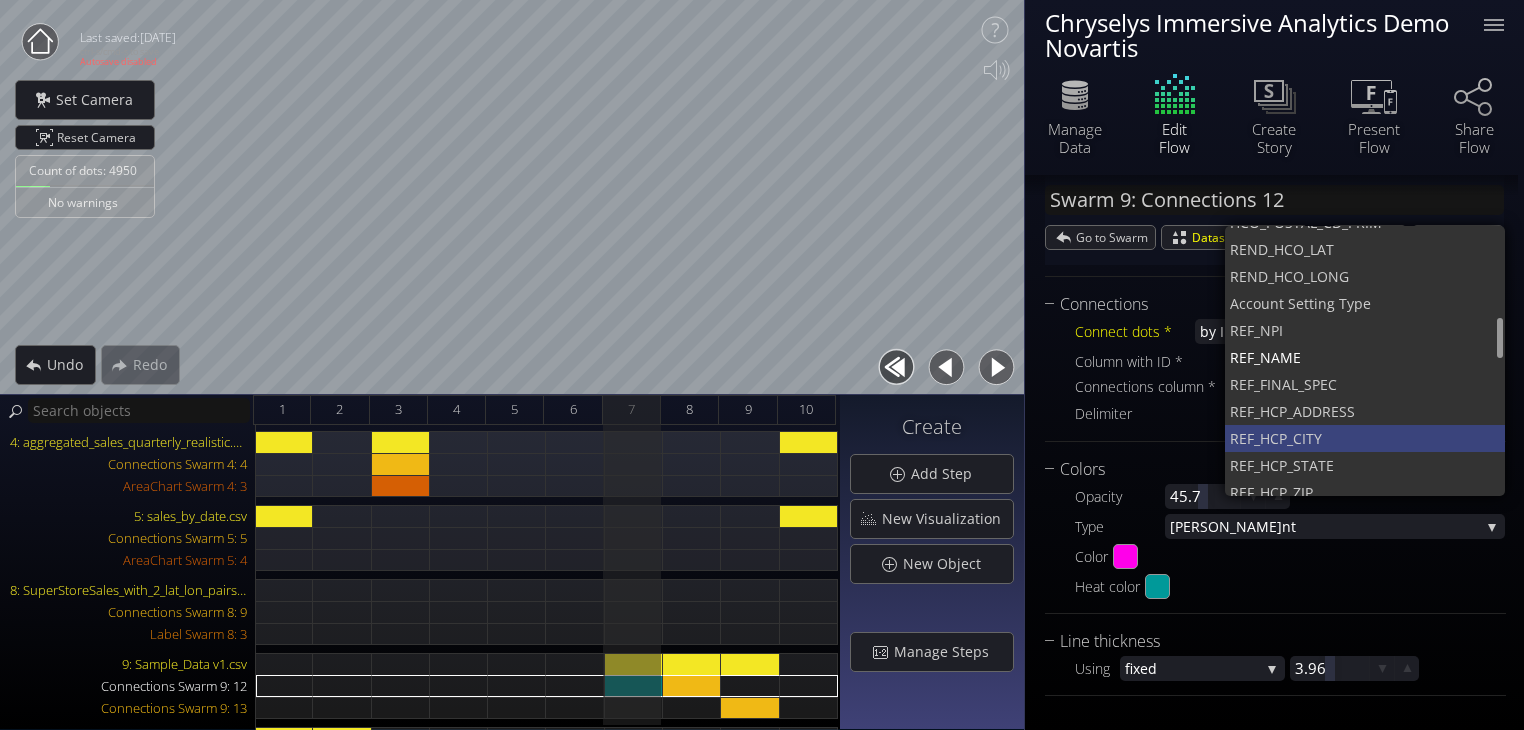 click on "F_HCP_CITY" at bounding box center [1368, 438] 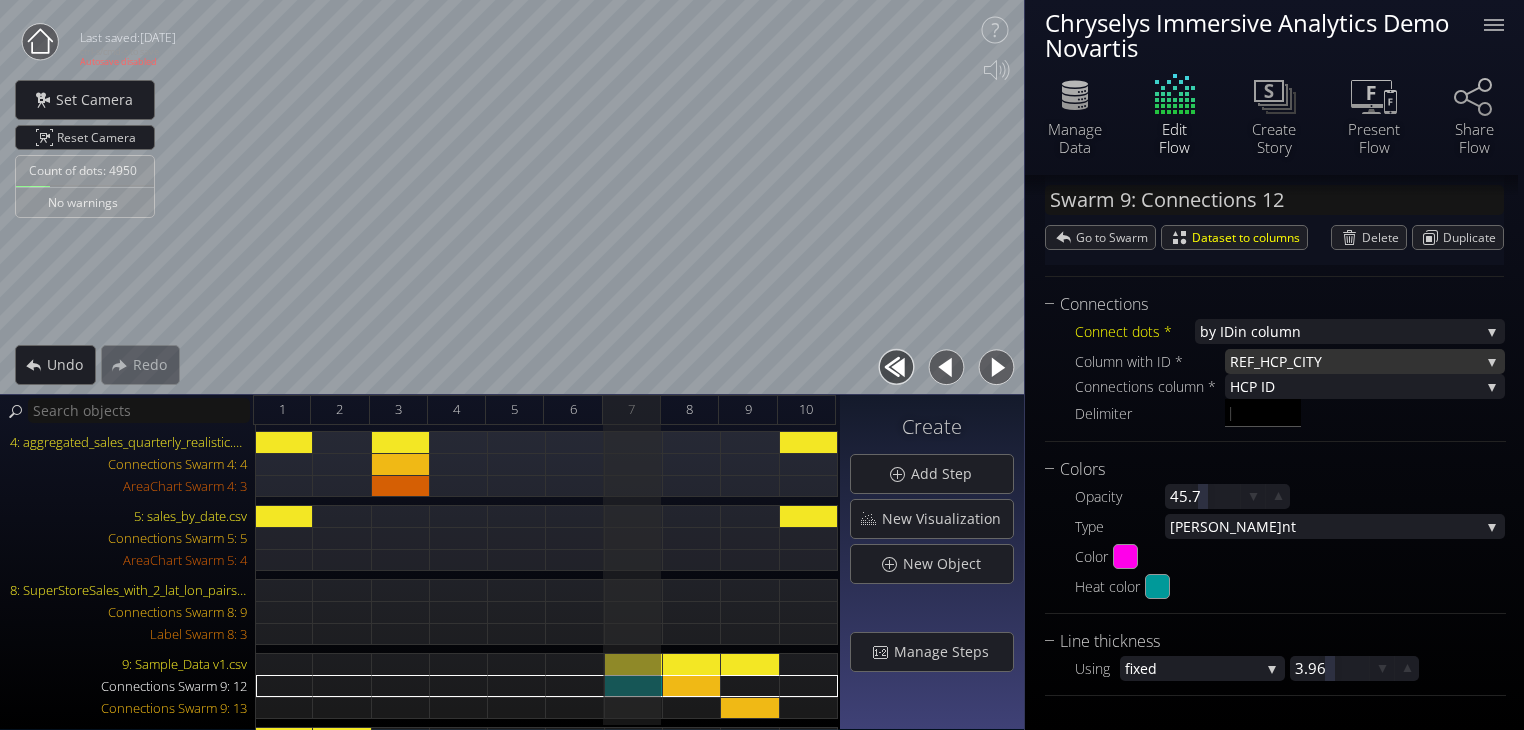 click on "F_HCP_CITY" at bounding box center [1363, 361] 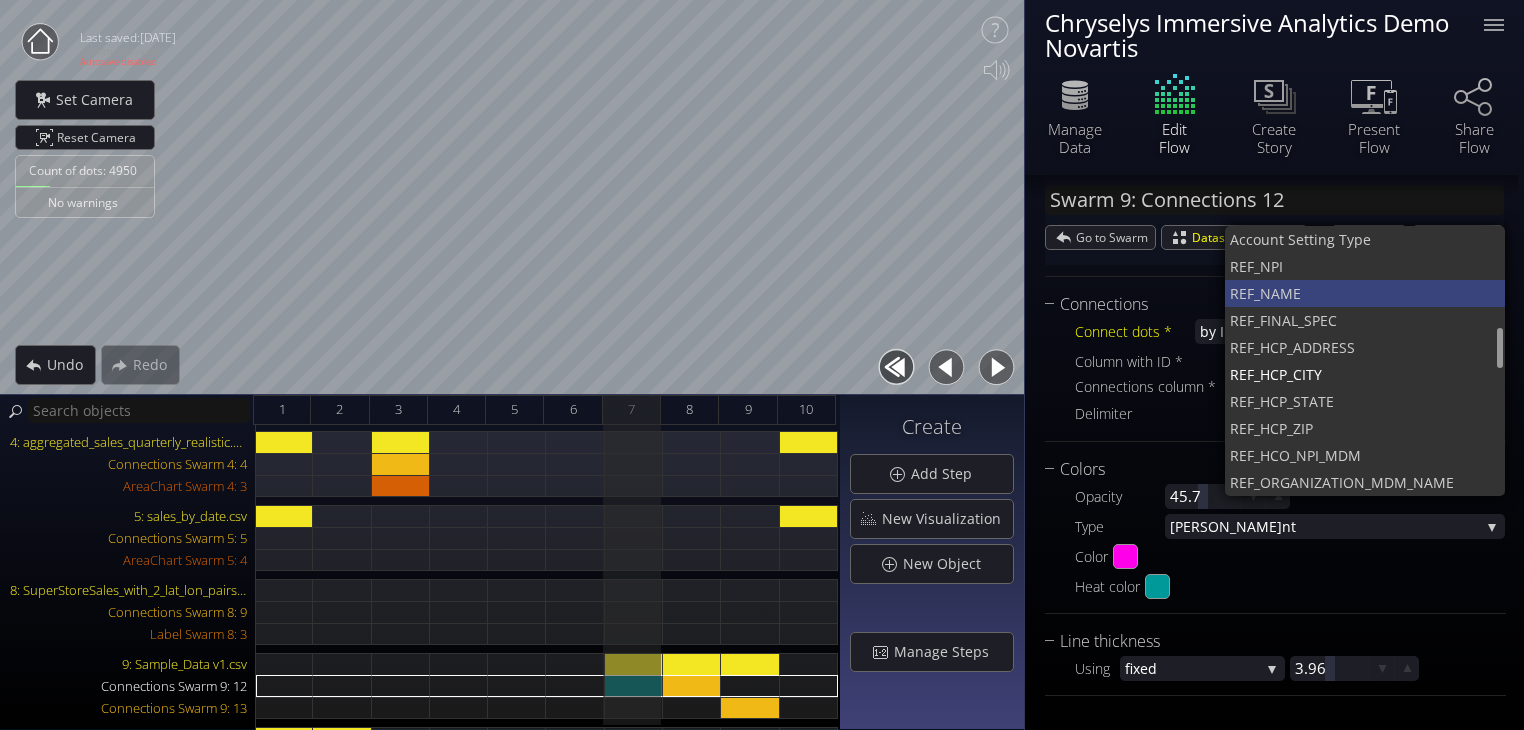 click on "REF_NA" at bounding box center [1255, 293] 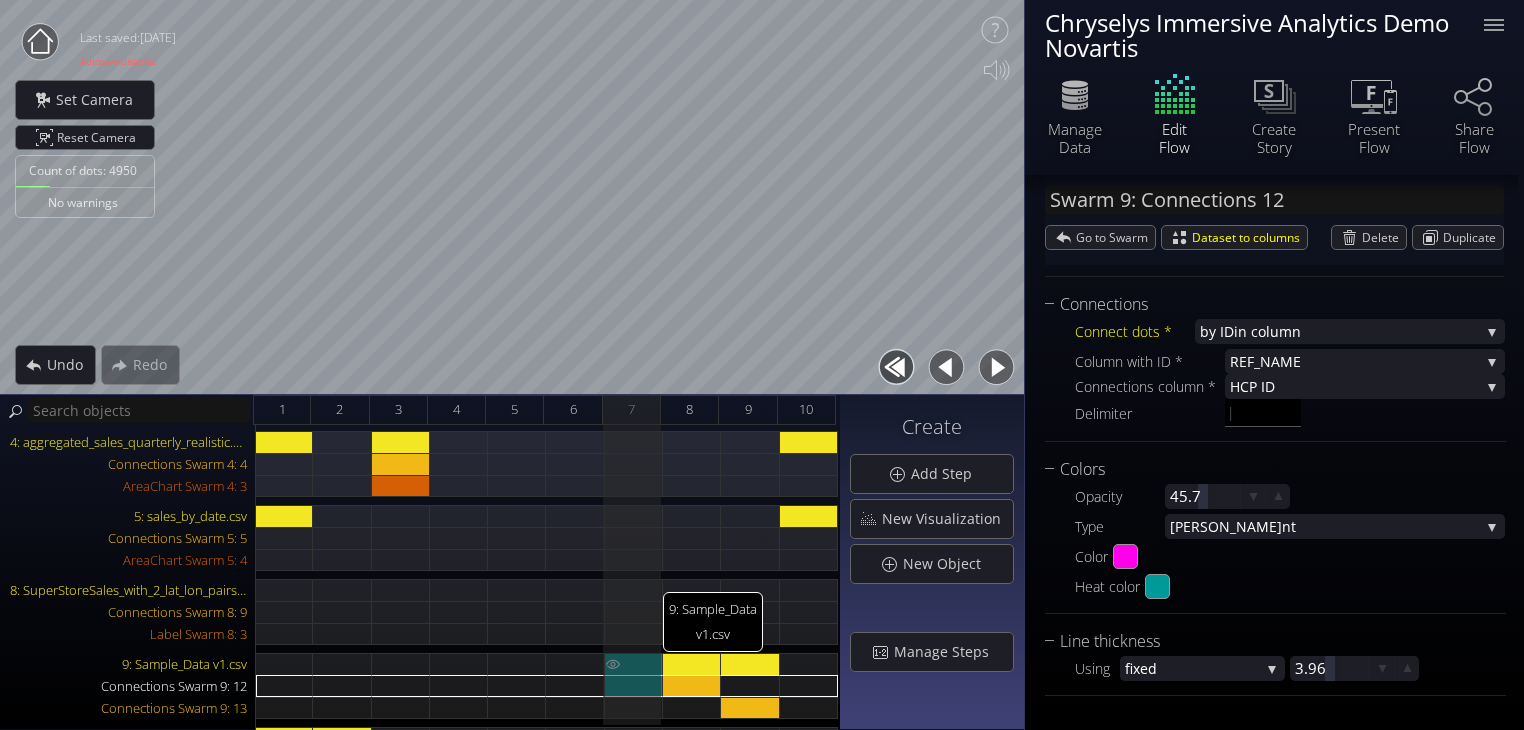 click on "9: Sample_Data v1.csv" at bounding box center (634, 664) 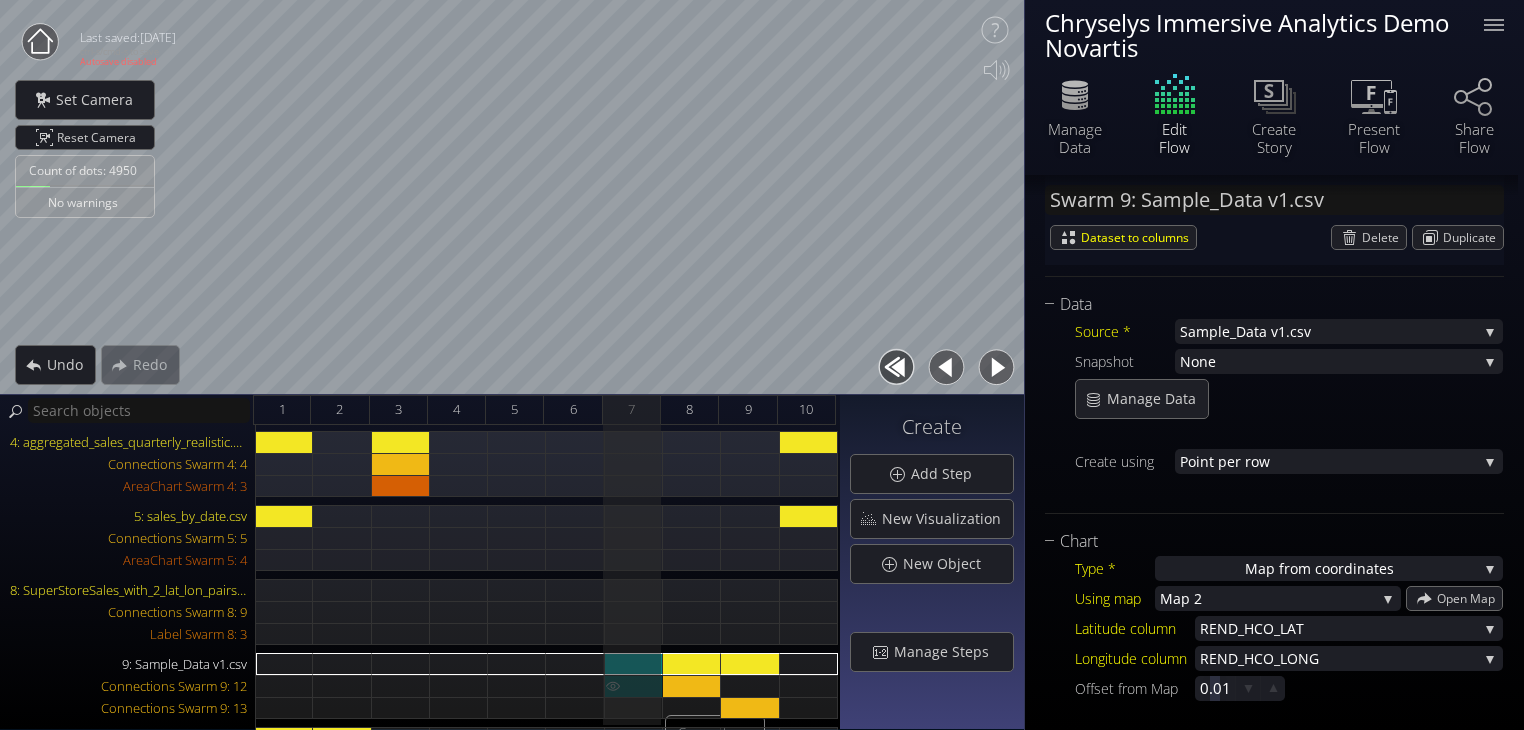 click on "Connections Swarm 9:  12" at bounding box center [634, 686] 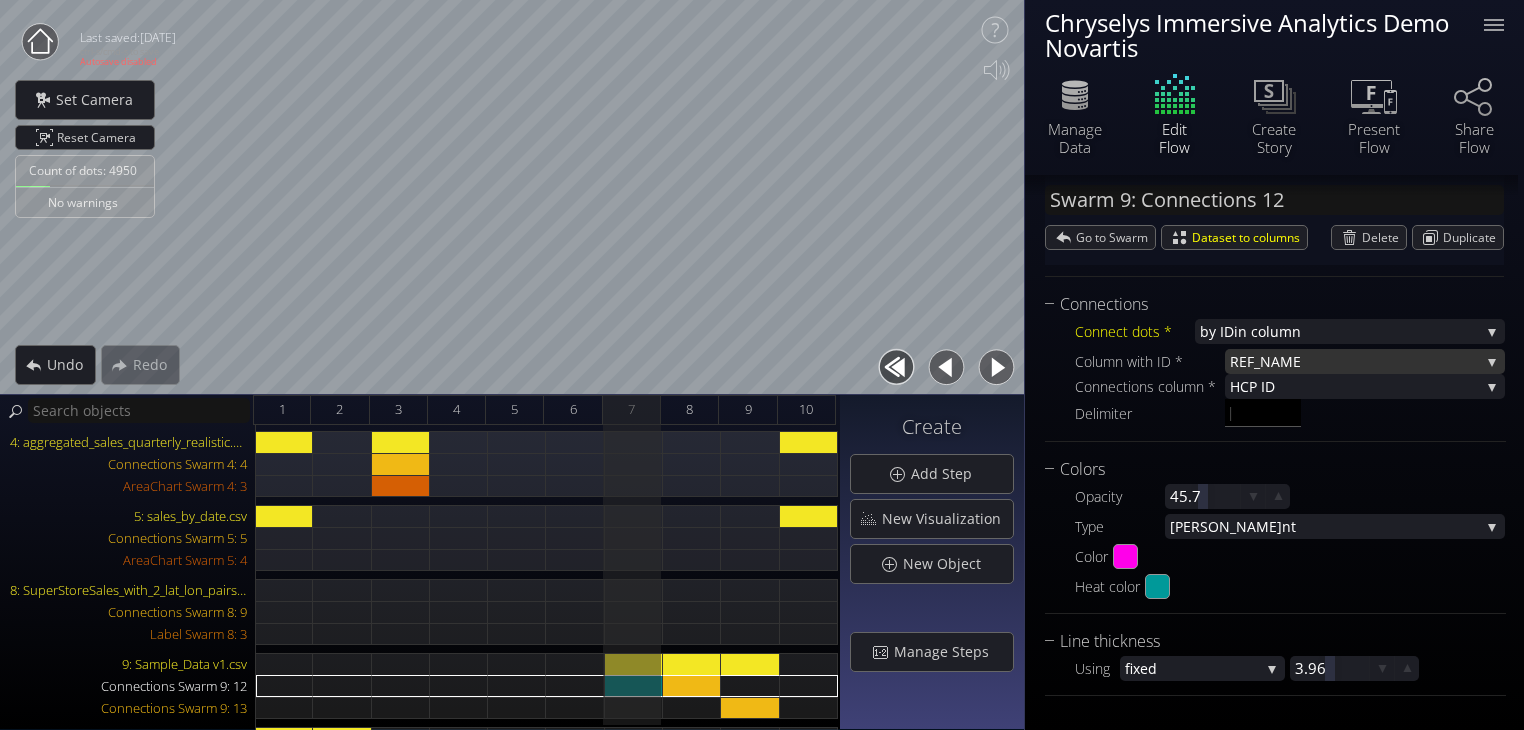 click on "REF_NA" at bounding box center (1255, 361) 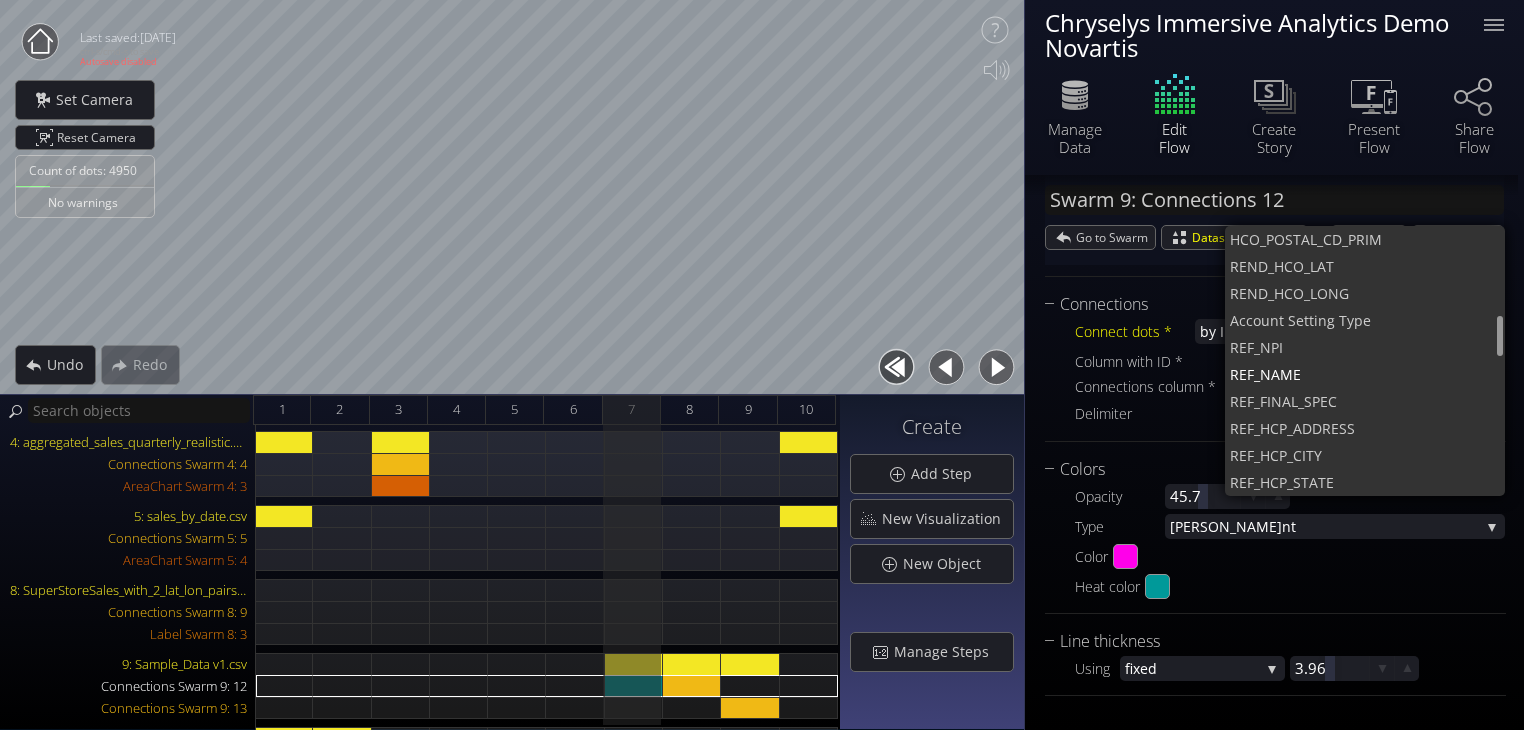 click on "Delimiter" at bounding box center (1290, 413) 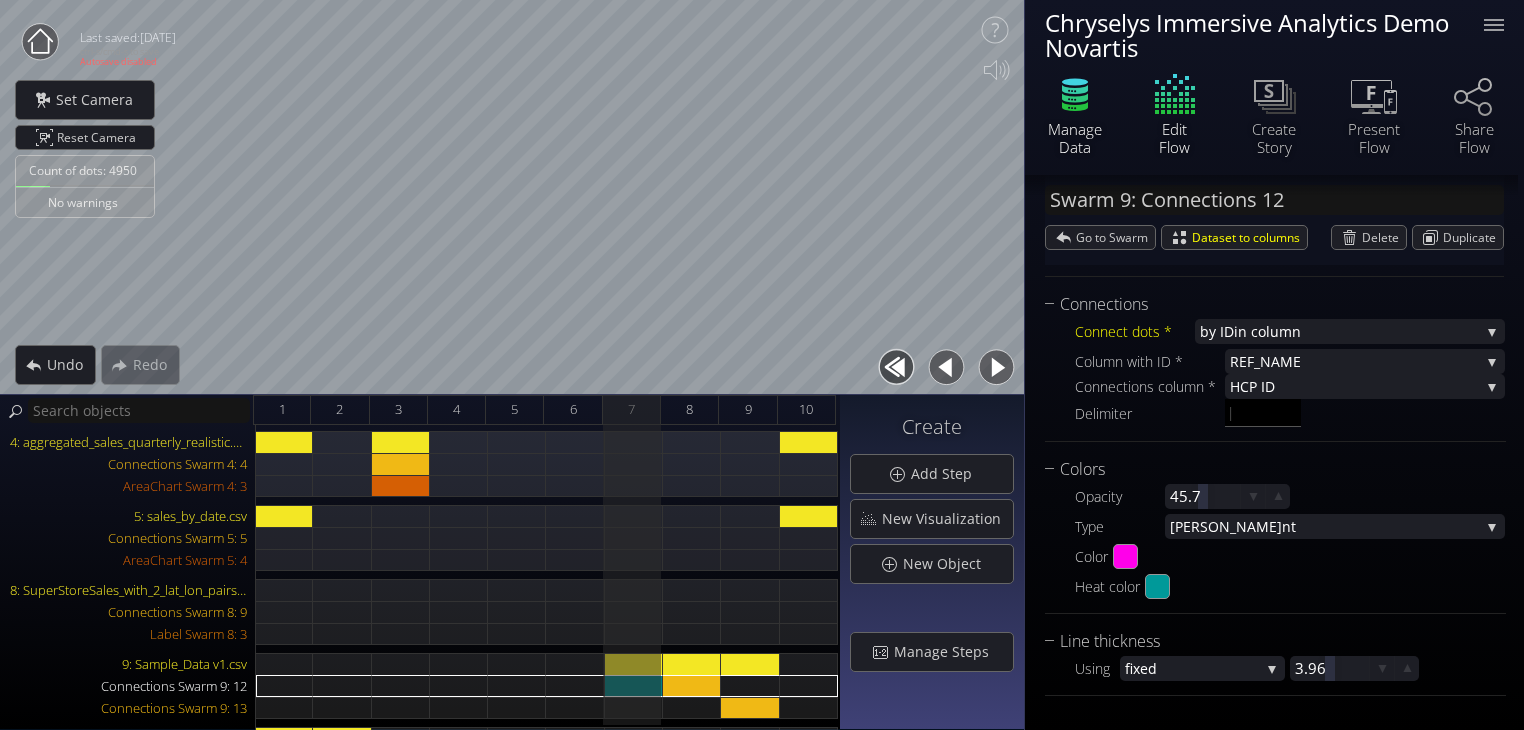 click 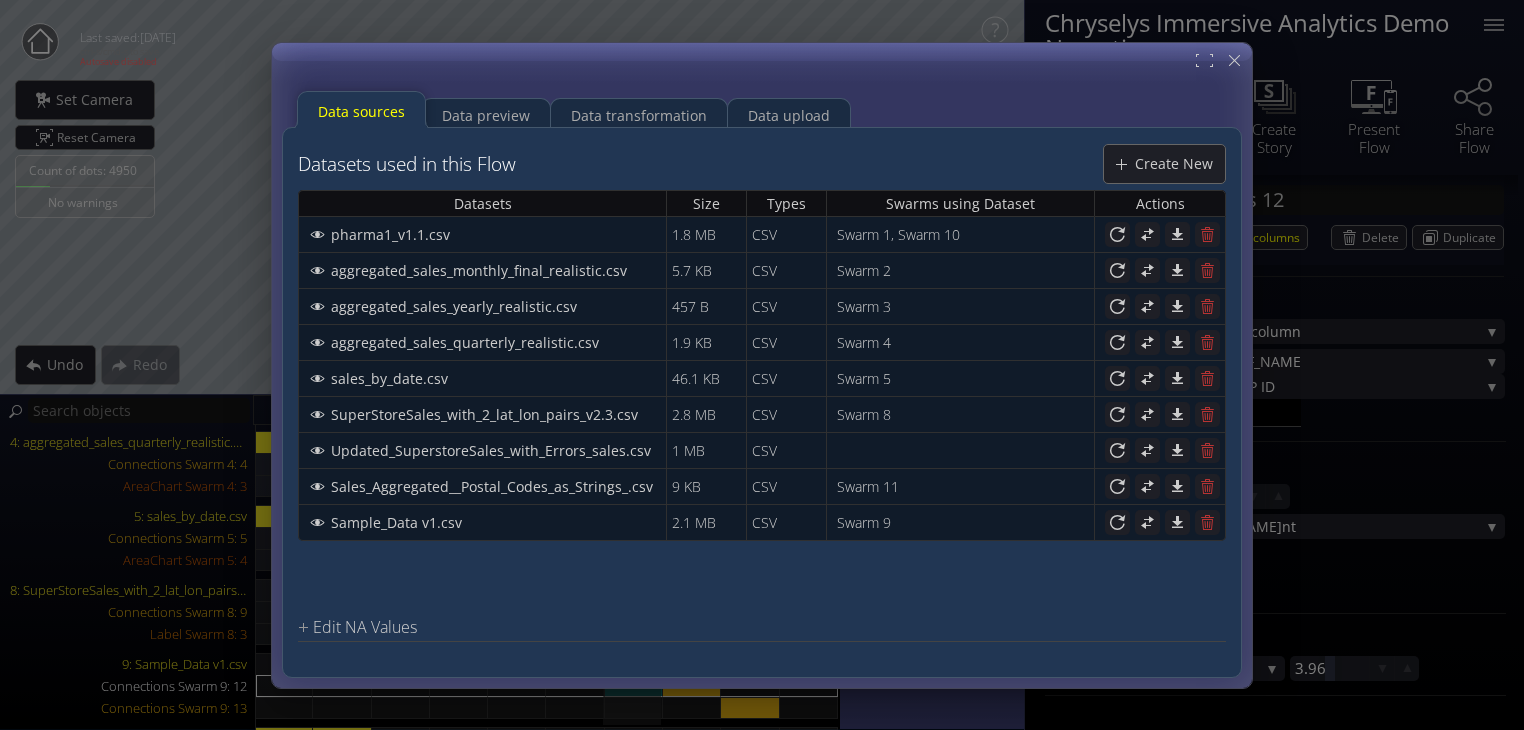 click on "Data sources" at bounding box center [361, 111] 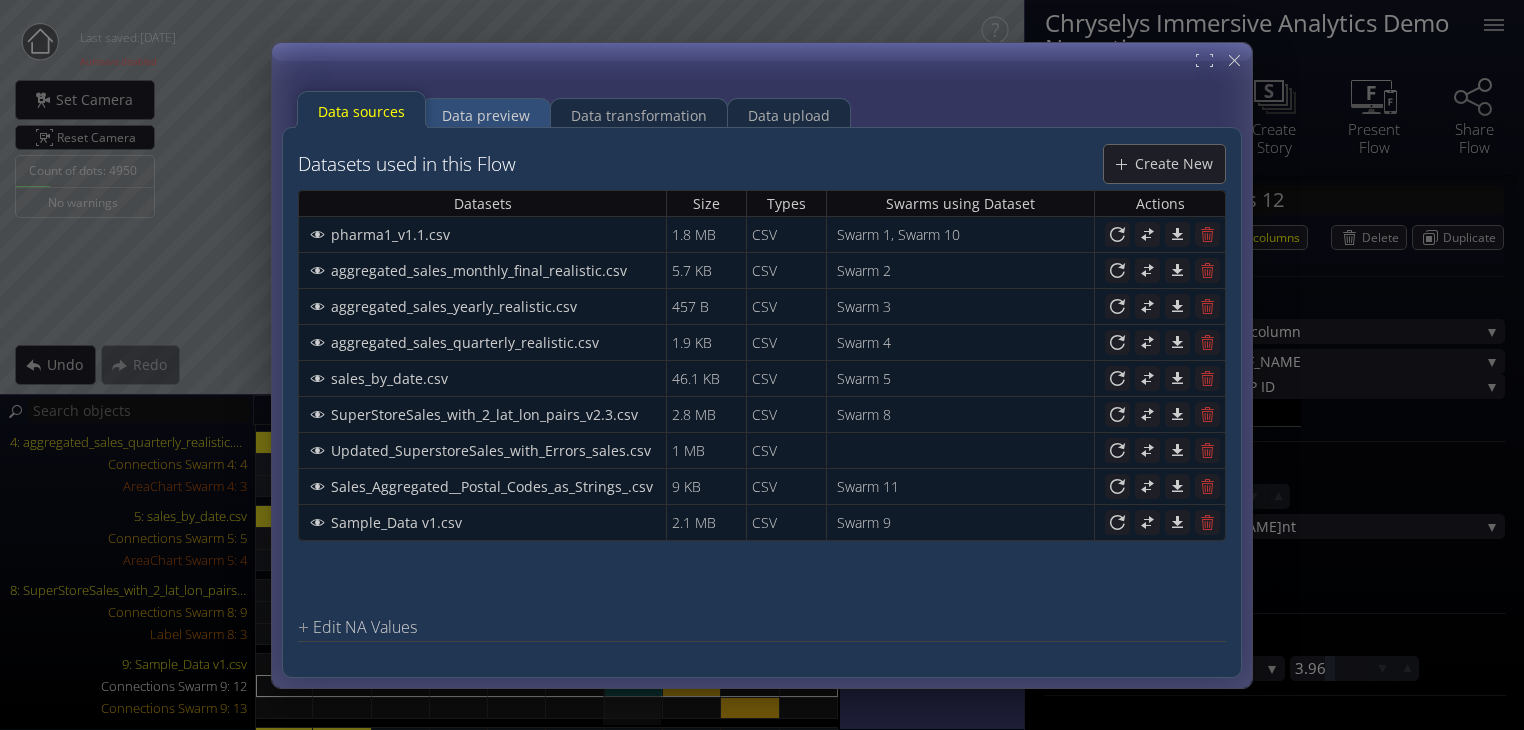 click on "Data preview" at bounding box center (486, 115) 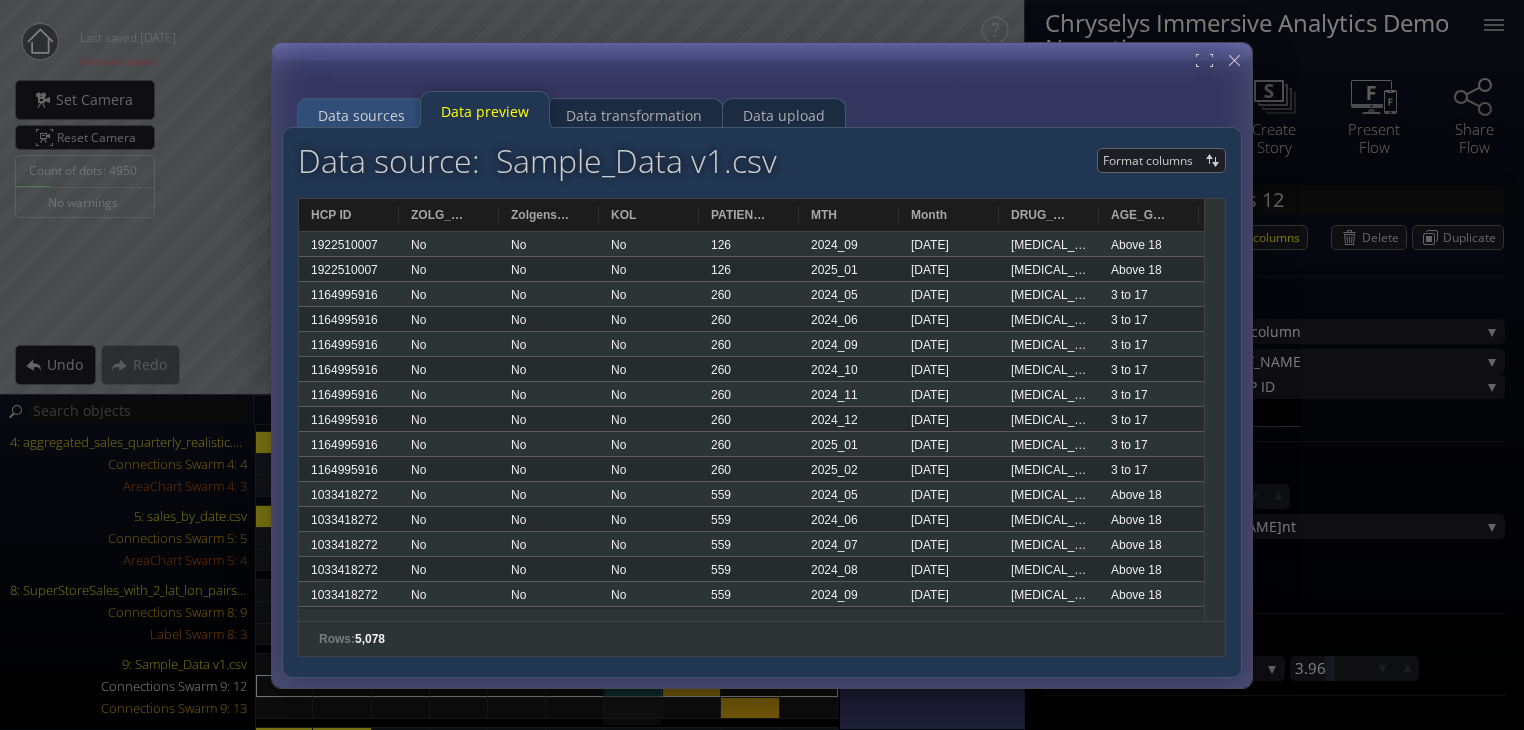 click on "Data sources" at bounding box center (361, 110) 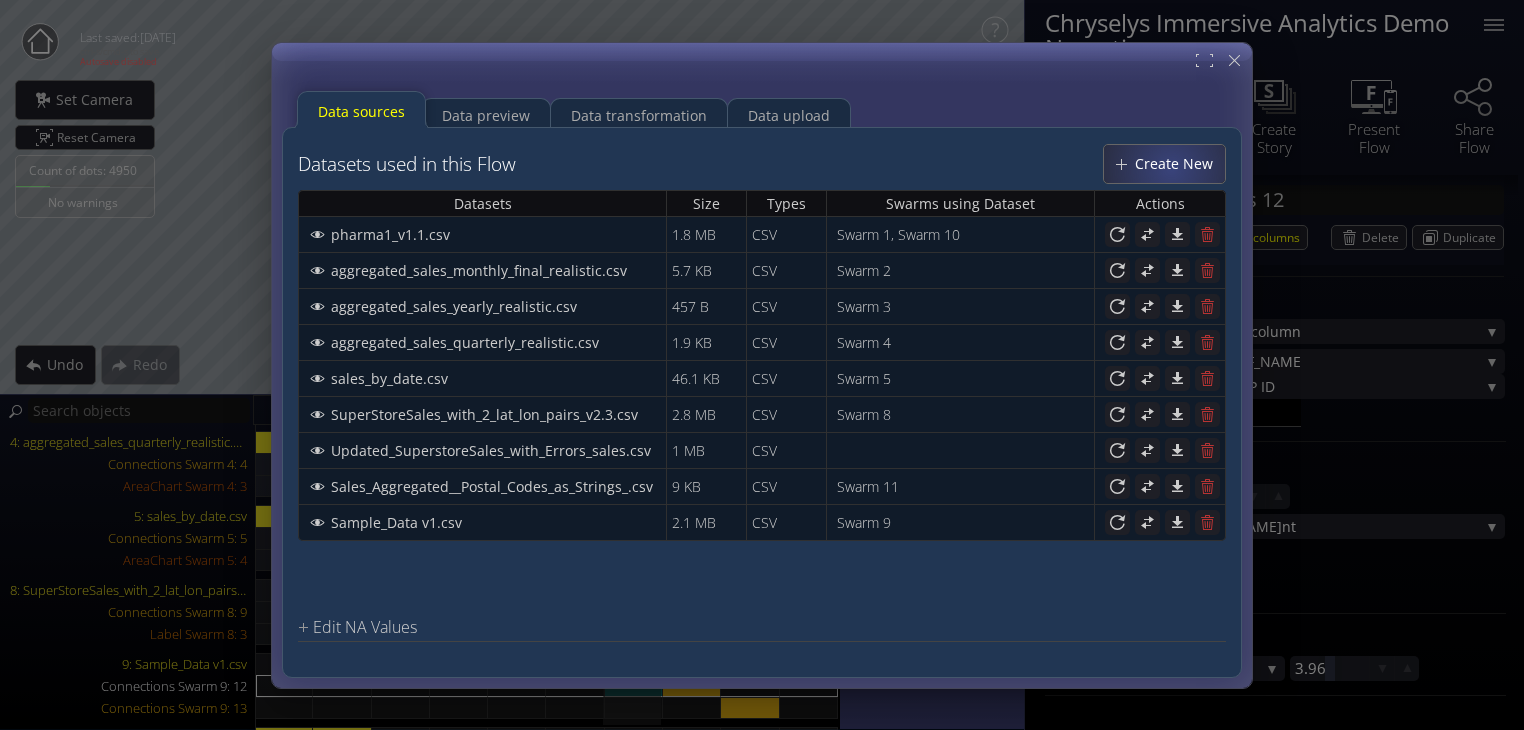 click on "Create New" at bounding box center [1179, 163] 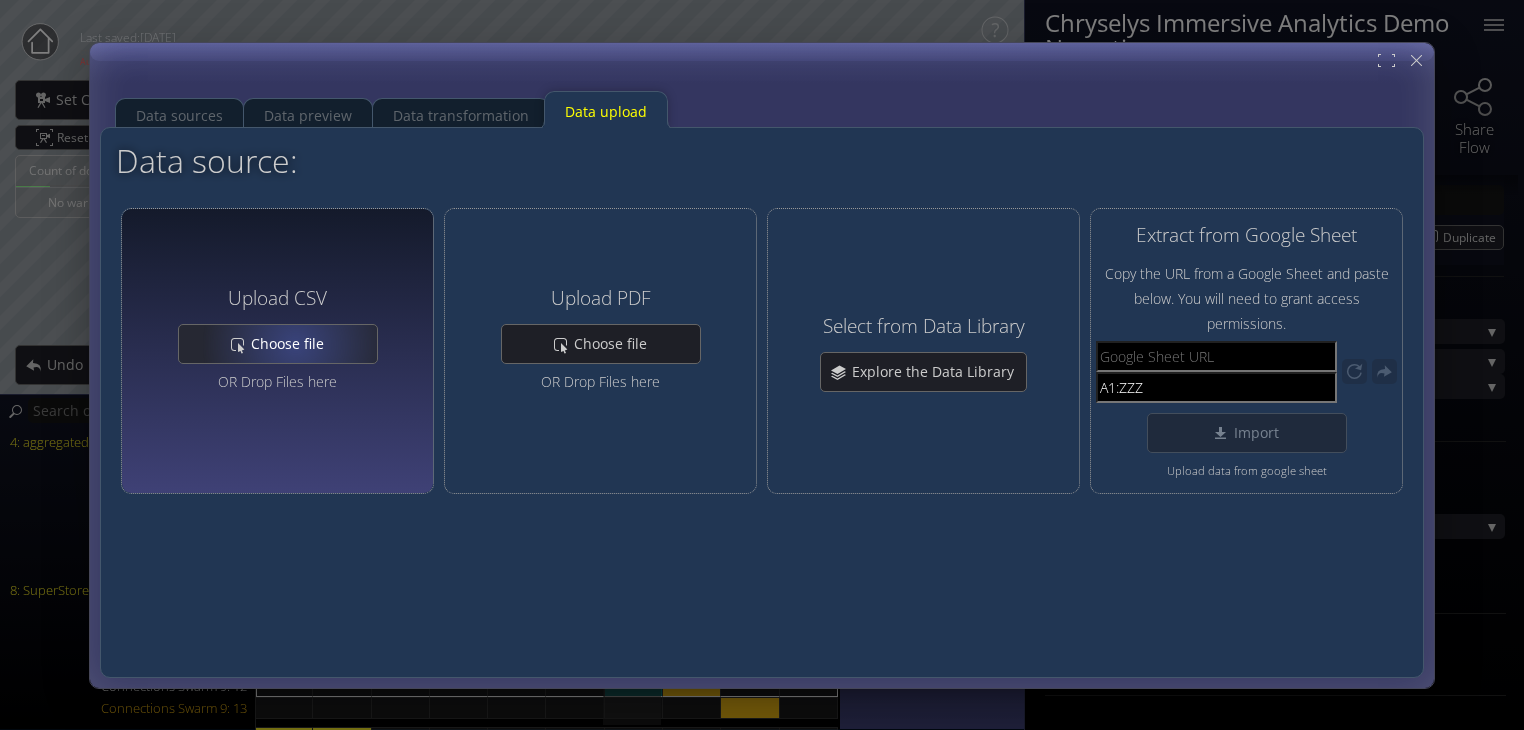 click on "Choose file" at bounding box center [293, 344] 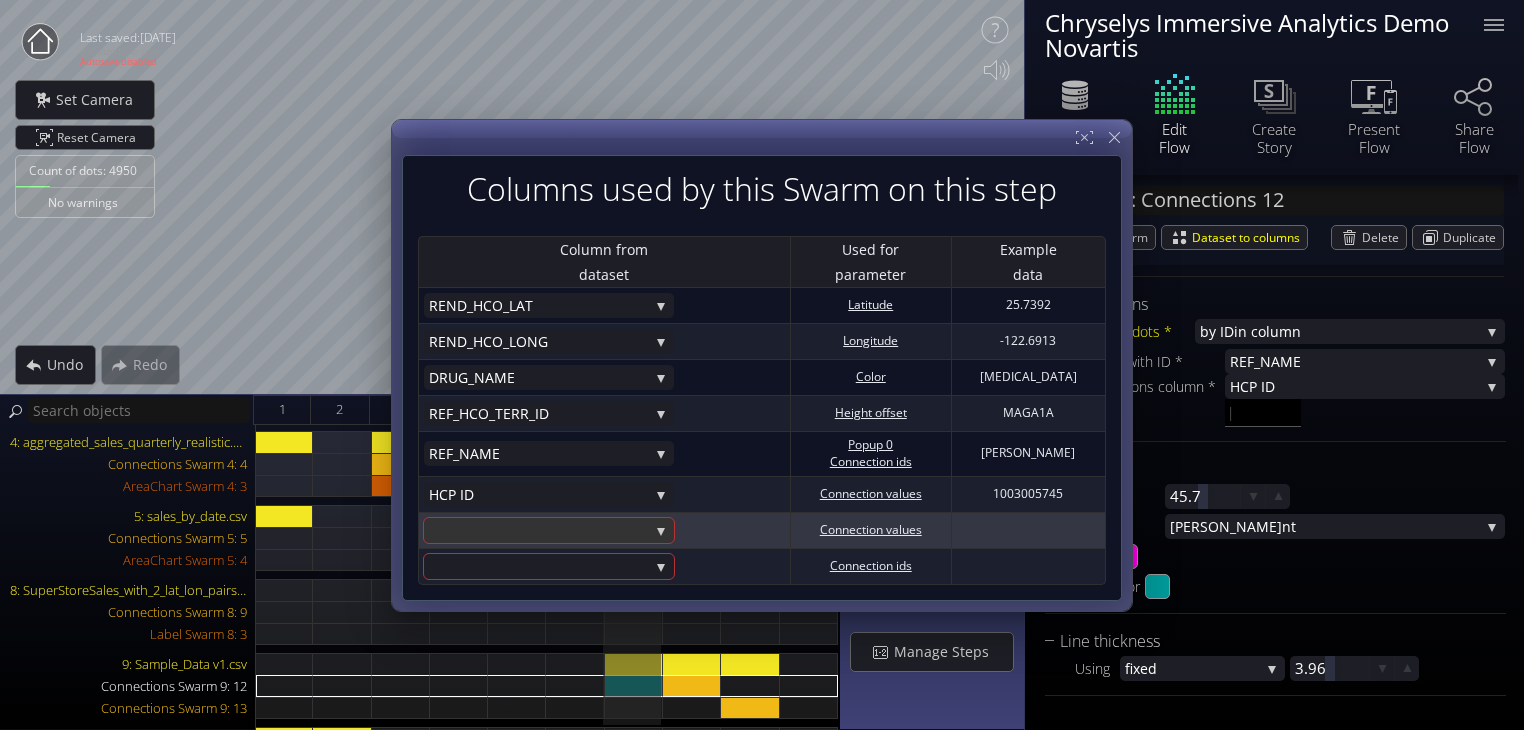 click at bounding box center [549, 529] 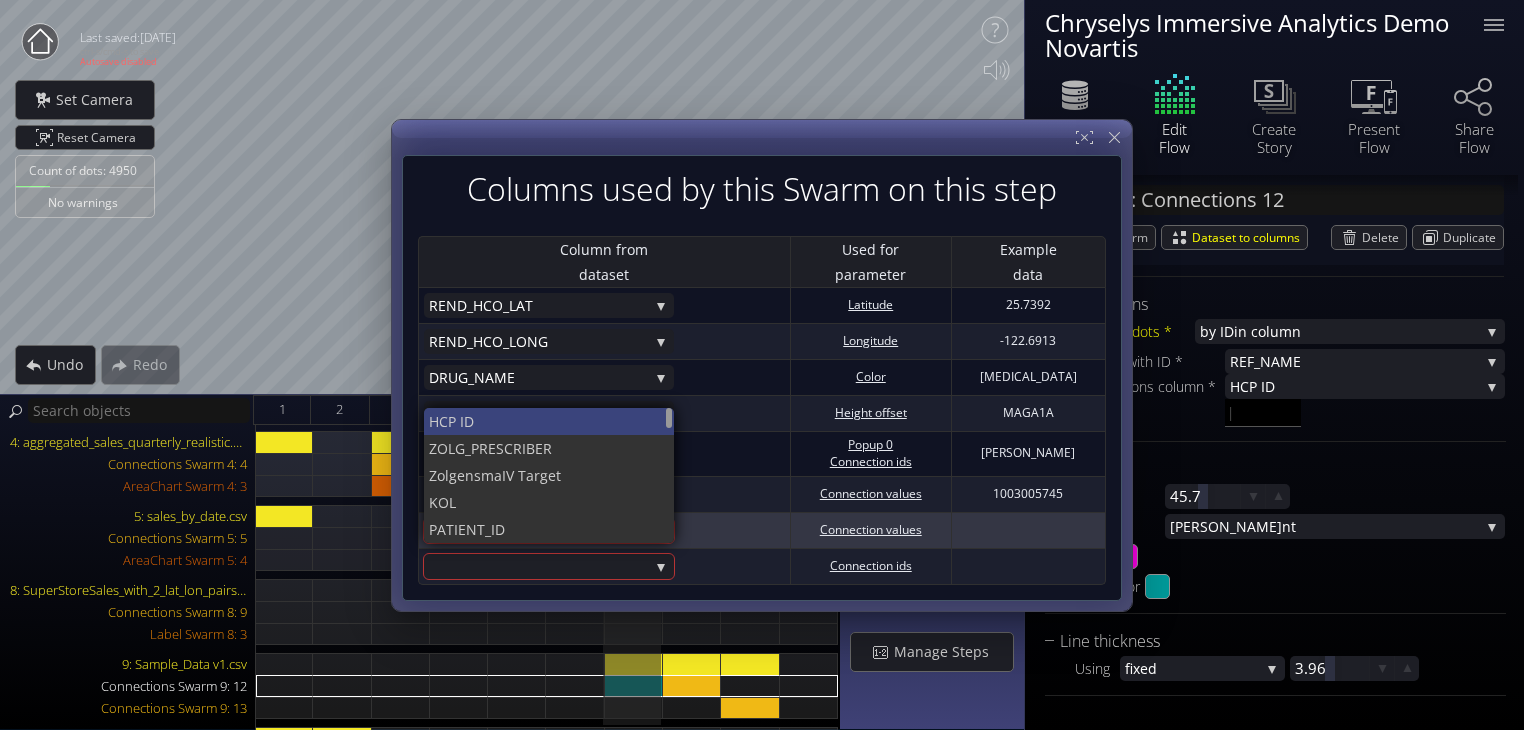 click on "P ID" at bounding box center (553, 420) 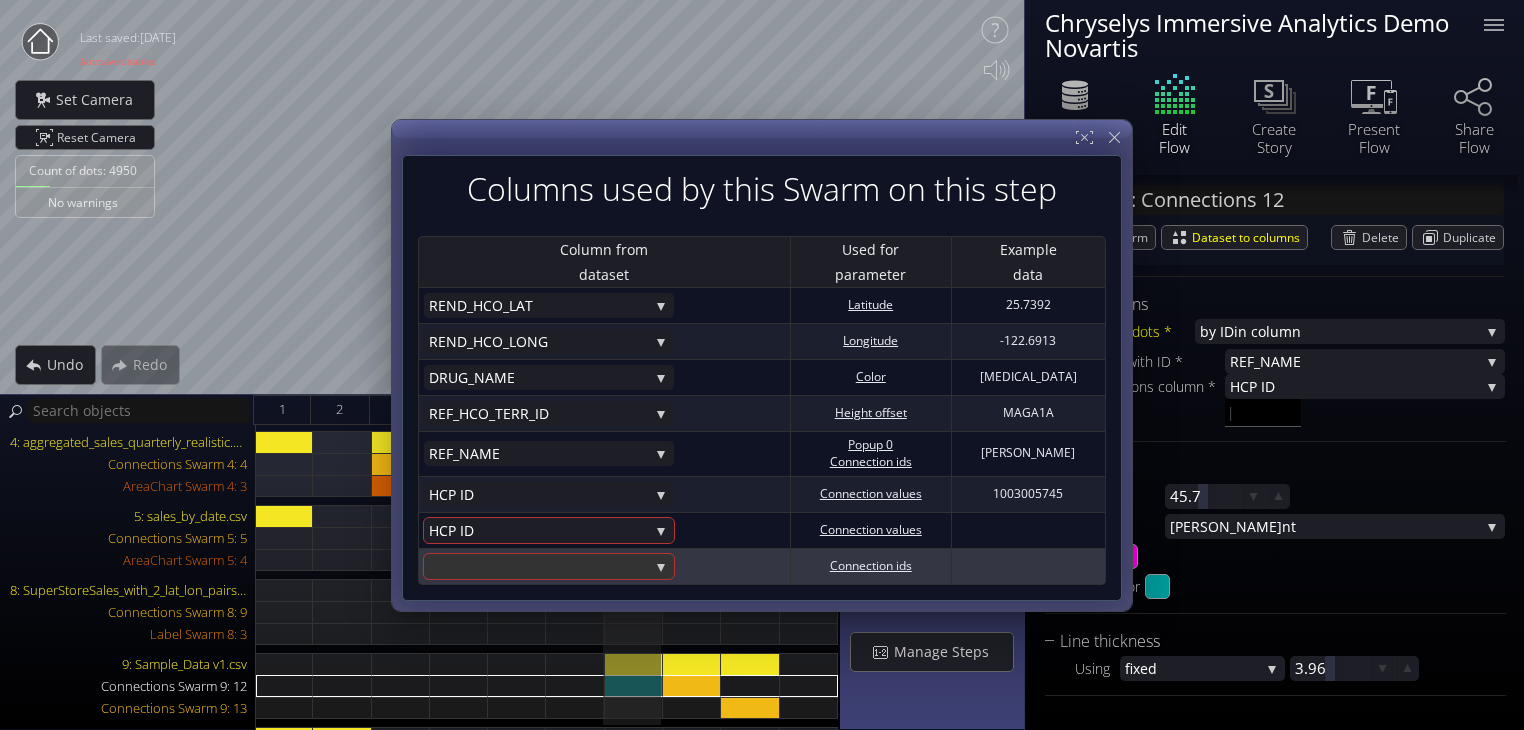 click at bounding box center [539, 565] 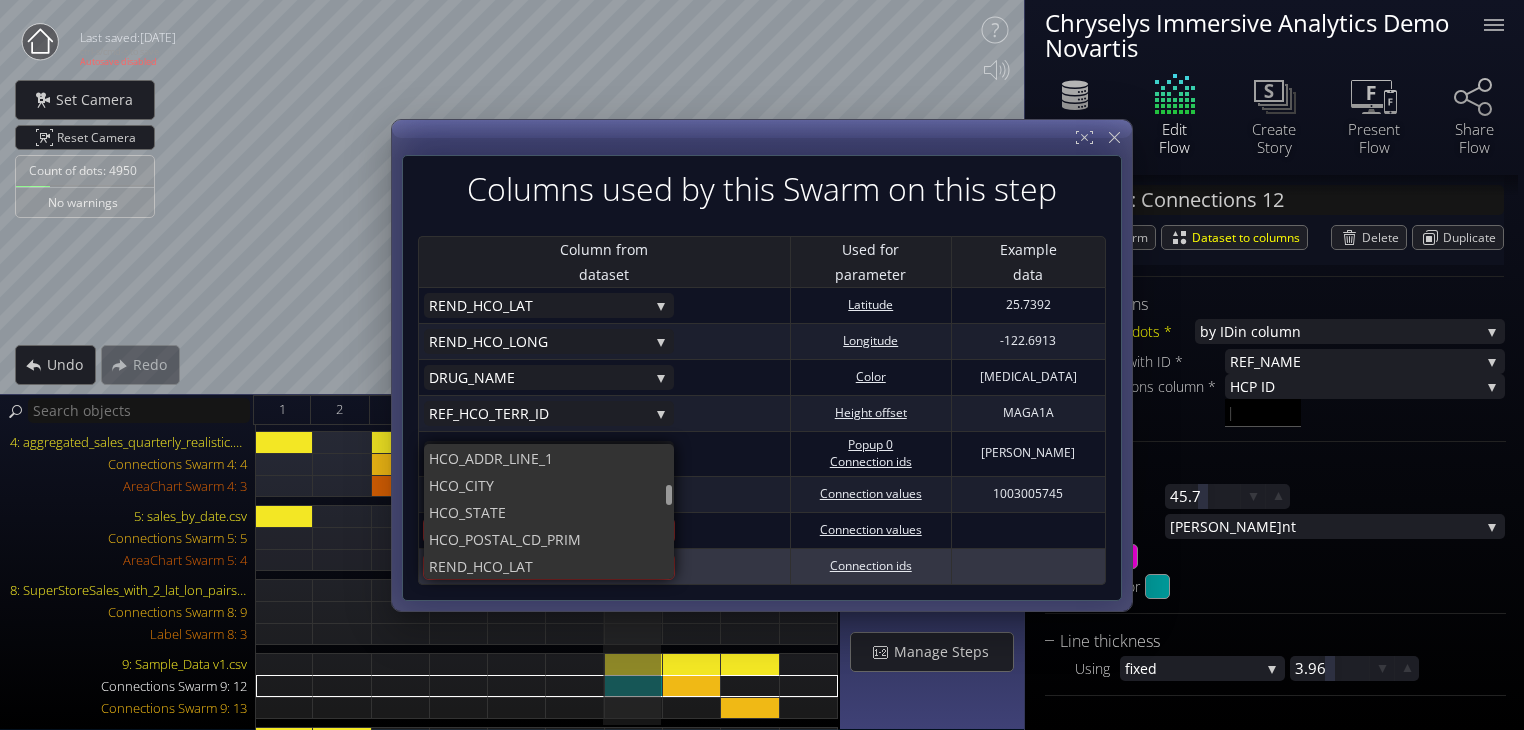scroll, scrollTop: 517, scrollLeft: 0, axis: vertical 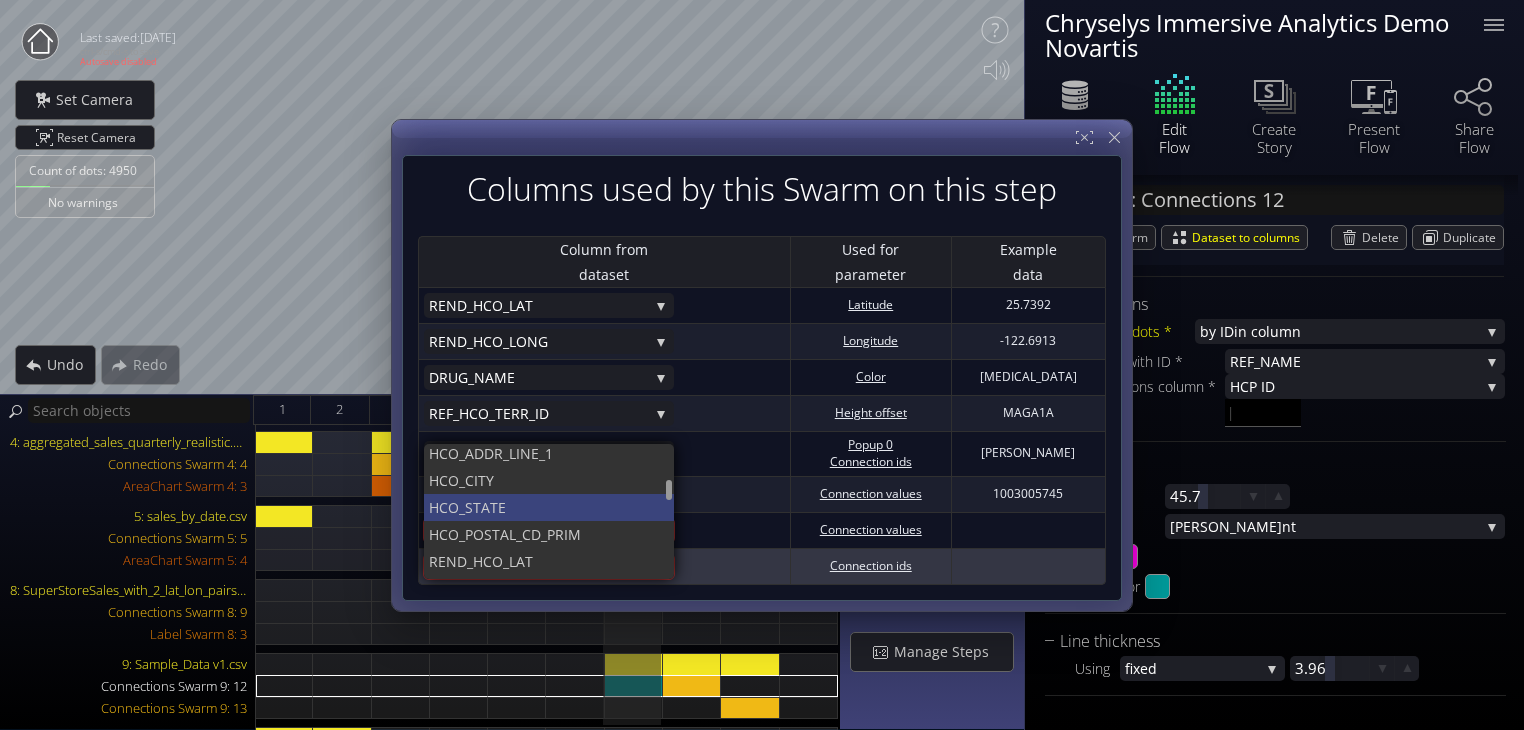 click on "E" at bounding box center (578, 506) 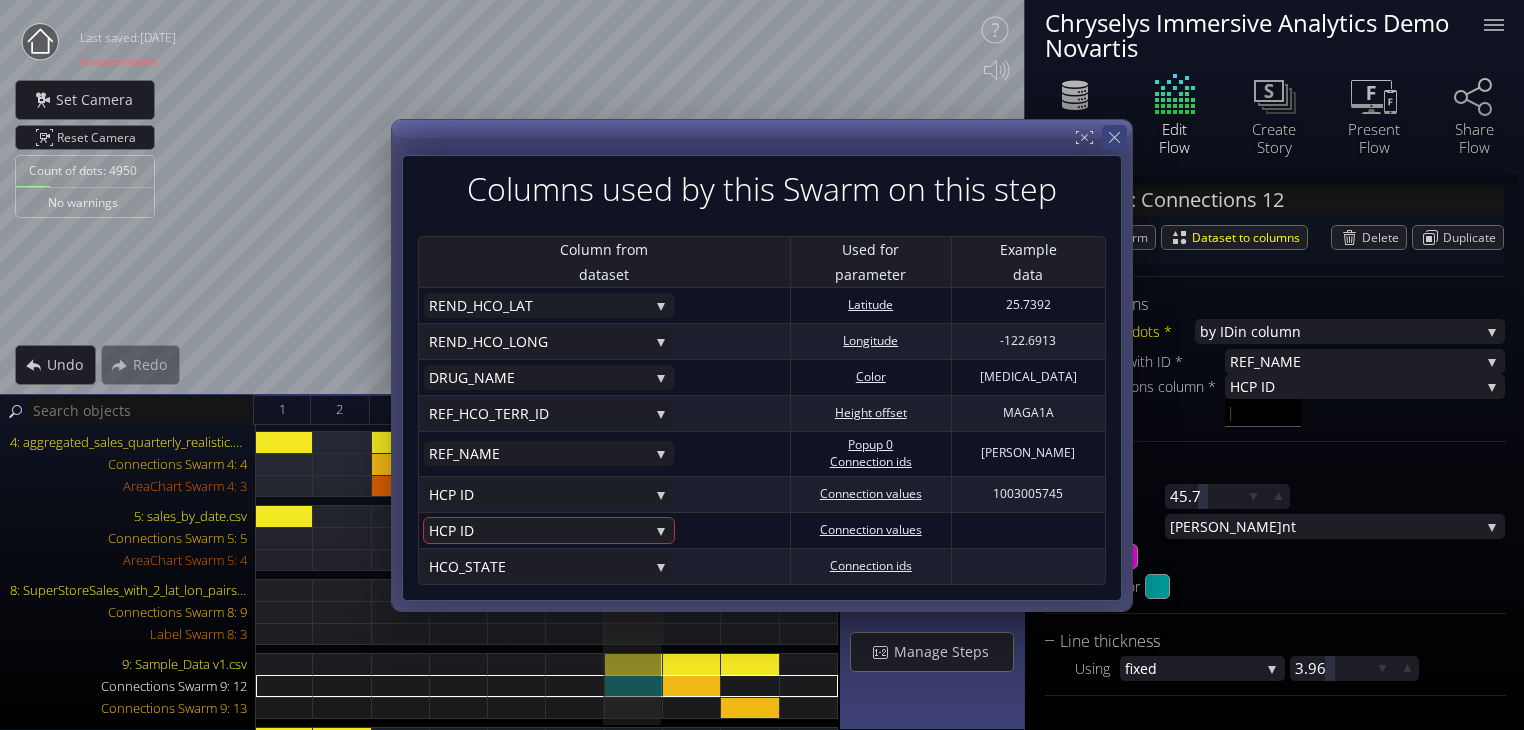 click on "Columns used by this Swarm on this step
Column from dataset   Used for parameter
Example data
RE   ND_HCO_LAT     HC   P ID   ZOLG_   PRESCRIBER   Zolgensma    IV Target     KOL     PATIENT_ID     MTH     Month   DRUG_NAM   E   AGE_GROU   P     FINAL_SPEC   H   CP_SEGMENT   HCP_NA   ME   HCP_CI   TY   HCP_STAT   E   HCP_   ZIP   HCO_   MDM   HC   O_MDM_Name   HC   O_Grouping   HC   O_MDM_TIER   HCO_A   DDR_LINE_1   HCO_CI   TY   HCO_STAT   E   HCO_POST   AL_CD_PRIM   RE   ND_HCO_LAT   REN   D_HCO_LONG   Account Se   tting Type   REF_   NPI   REF_NA   ME   REF_   FINAL_SPEC   REF_H   CP_ADDRESS   RE   F_HCP_CITY   REF   _HCP_STATE   R   EF_HCP_ZIP   REF_H   CO_NPI_MDM   REF_ORGANIZATIO   N_MDM_NAME   REF_HC   O_Grouping   REF_H   CO_ADDRESS   RE   F_HCO_CITY   REF   _HCO_STATE   R   EF_HCO_ZIP   R   EF_HCO_LAT   RE   F_HCO_LONG   WITHIN/OUTSIDE HC   O REFERRAL   REND_TO_REF_DISTA   NCE(Miles)   REND_H   CO_TERR_ID   REND_HCO   _TERR_NAME" at bounding box center (762, 365) 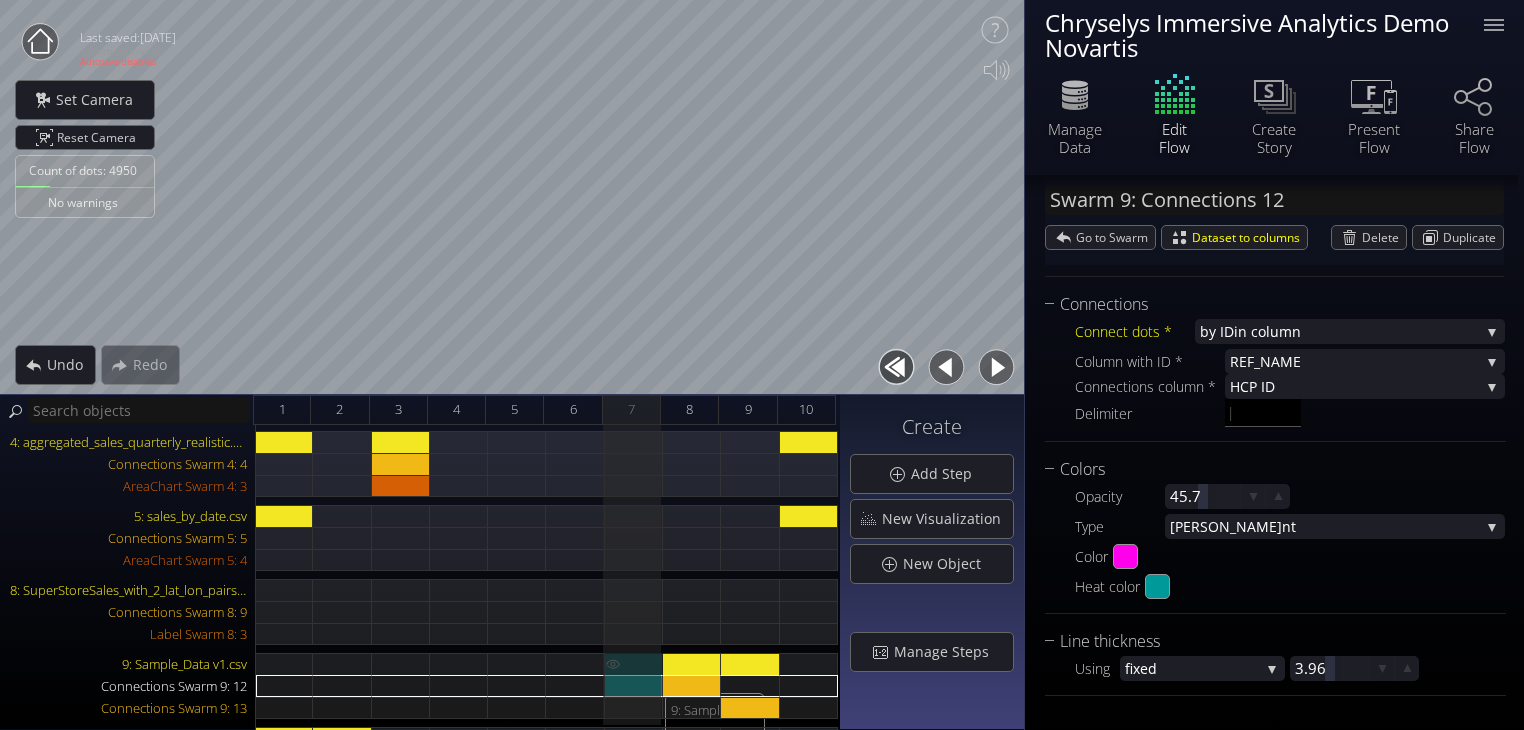 click on "9: Sample_Data v1.csv" at bounding box center (634, 664) 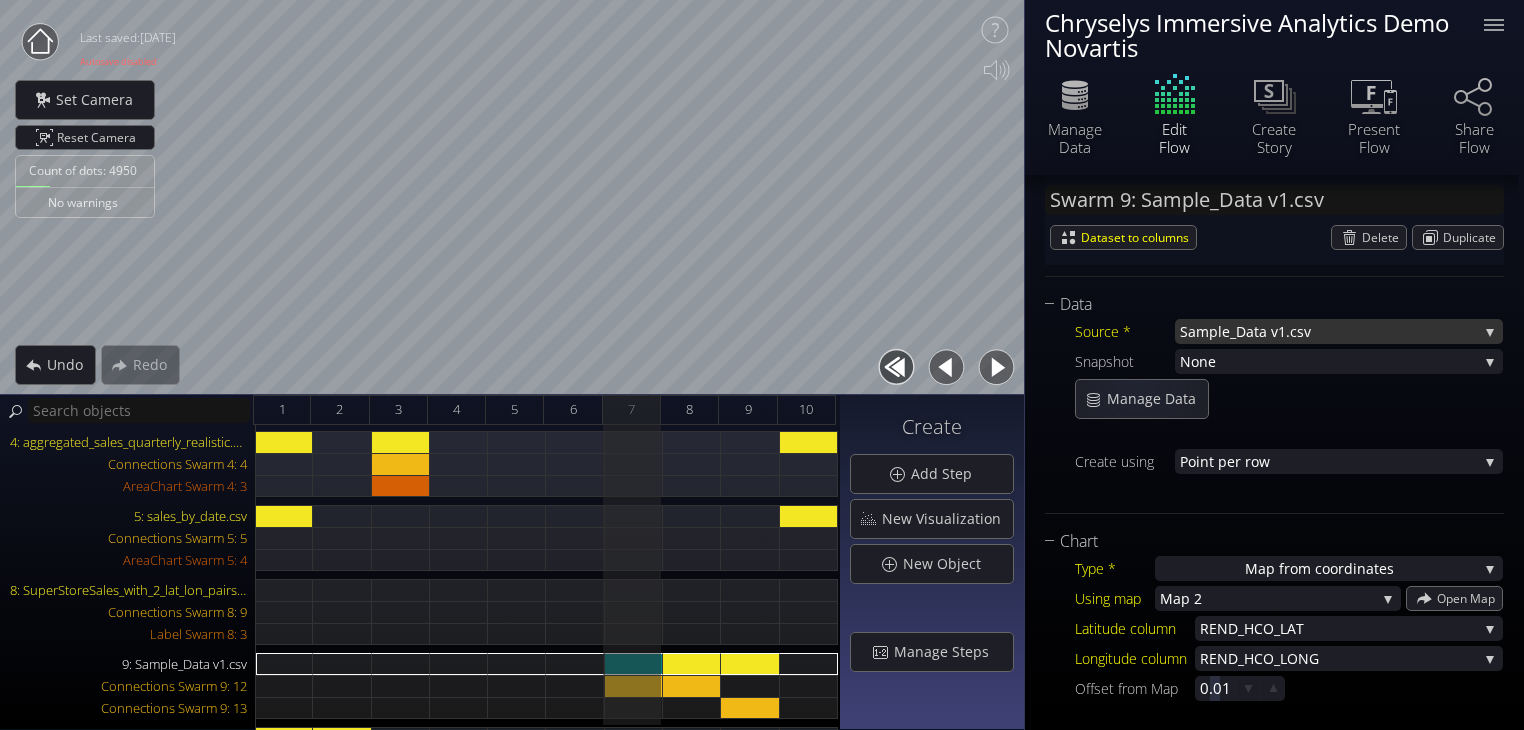 click on "Sample_D" at bounding box center [1213, 331] 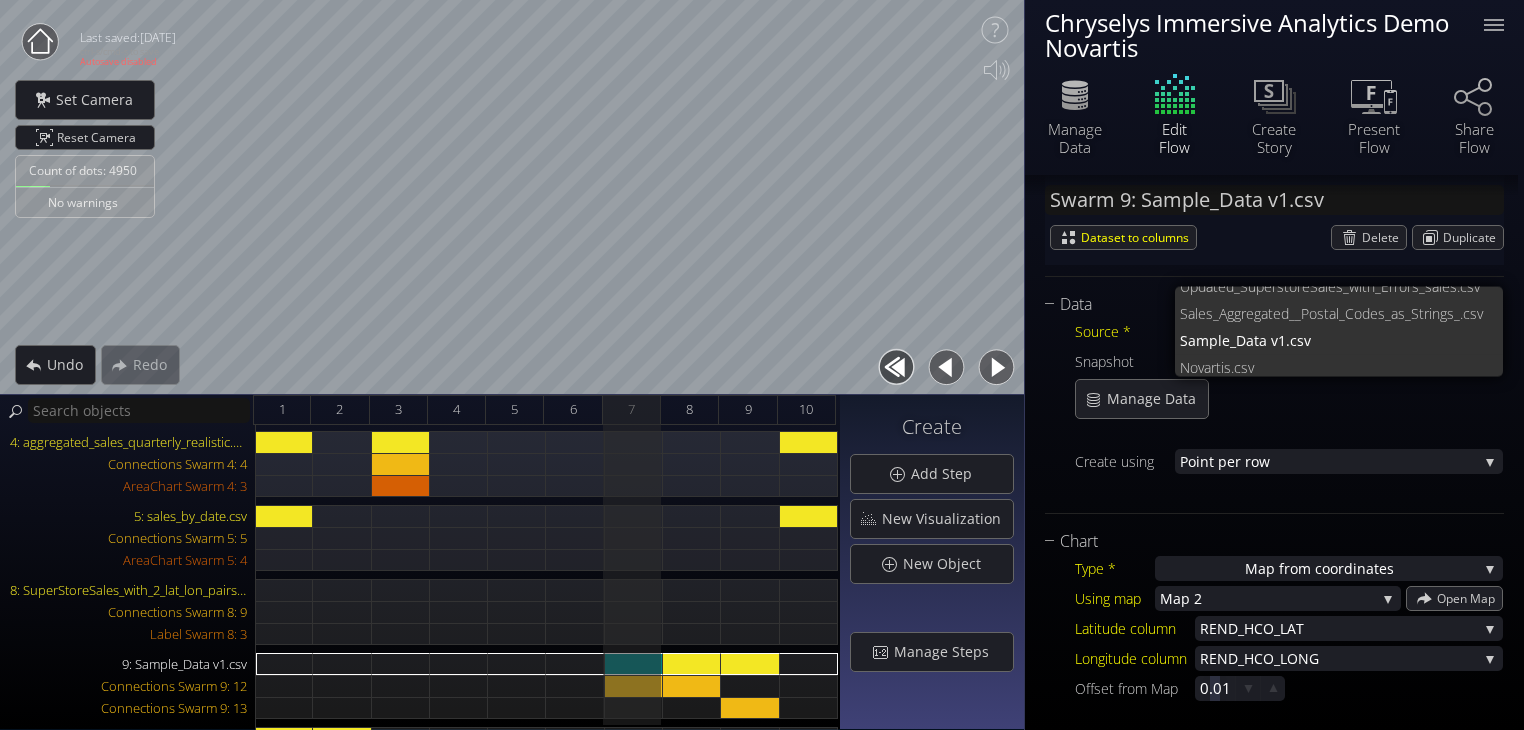 scroll, scrollTop: 161, scrollLeft: 0, axis: vertical 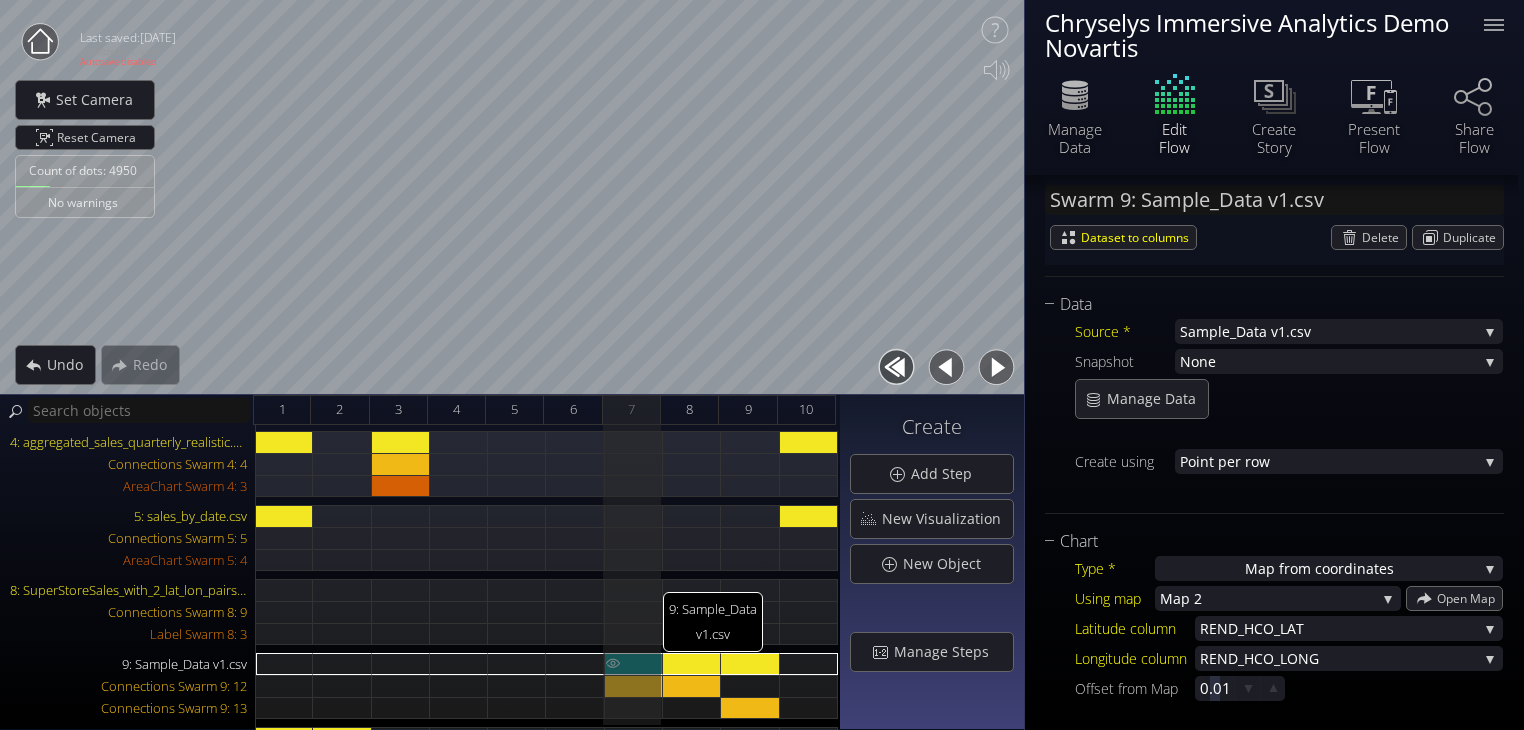 click at bounding box center [613, 663] 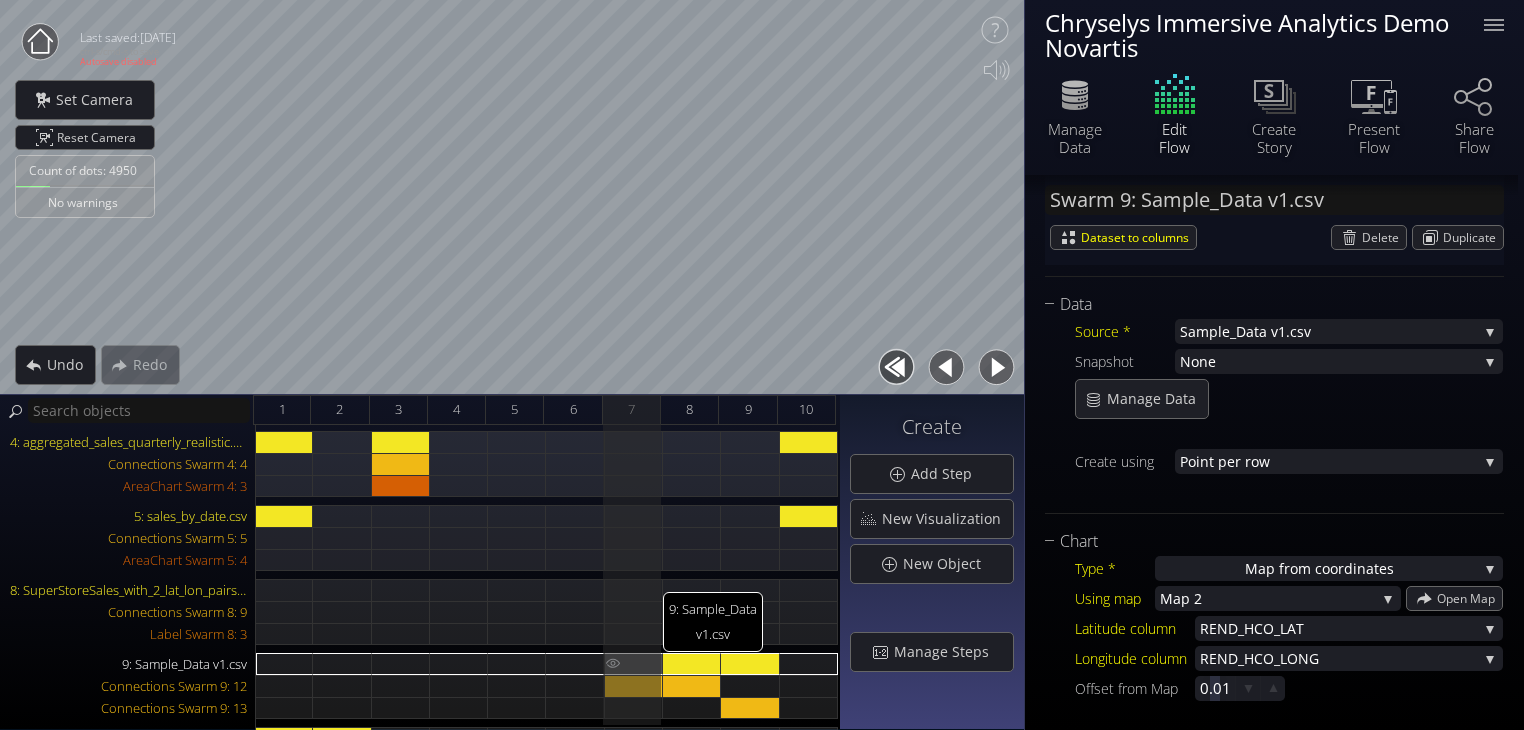 click at bounding box center (613, 663) 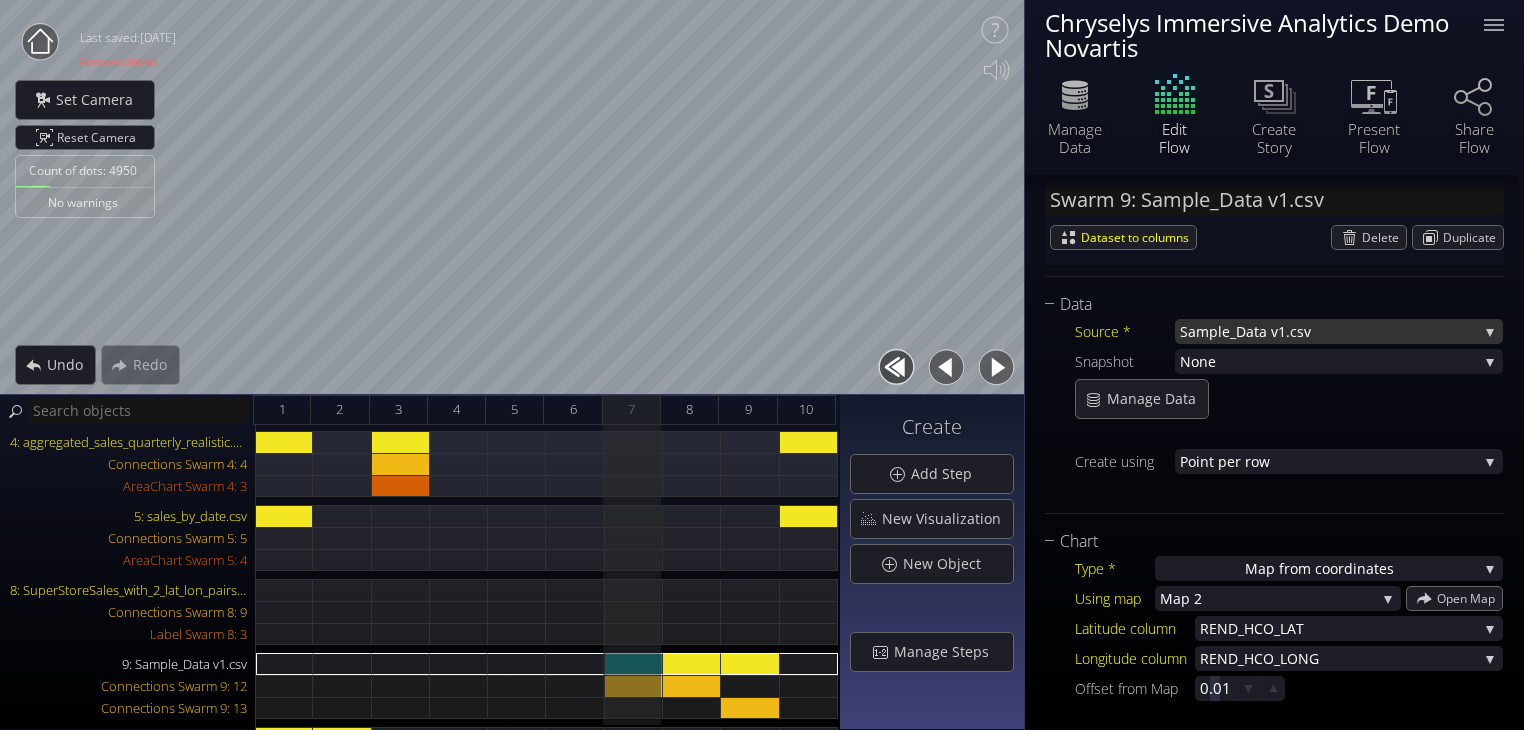 click on "Sample_D" at bounding box center [1213, 331] 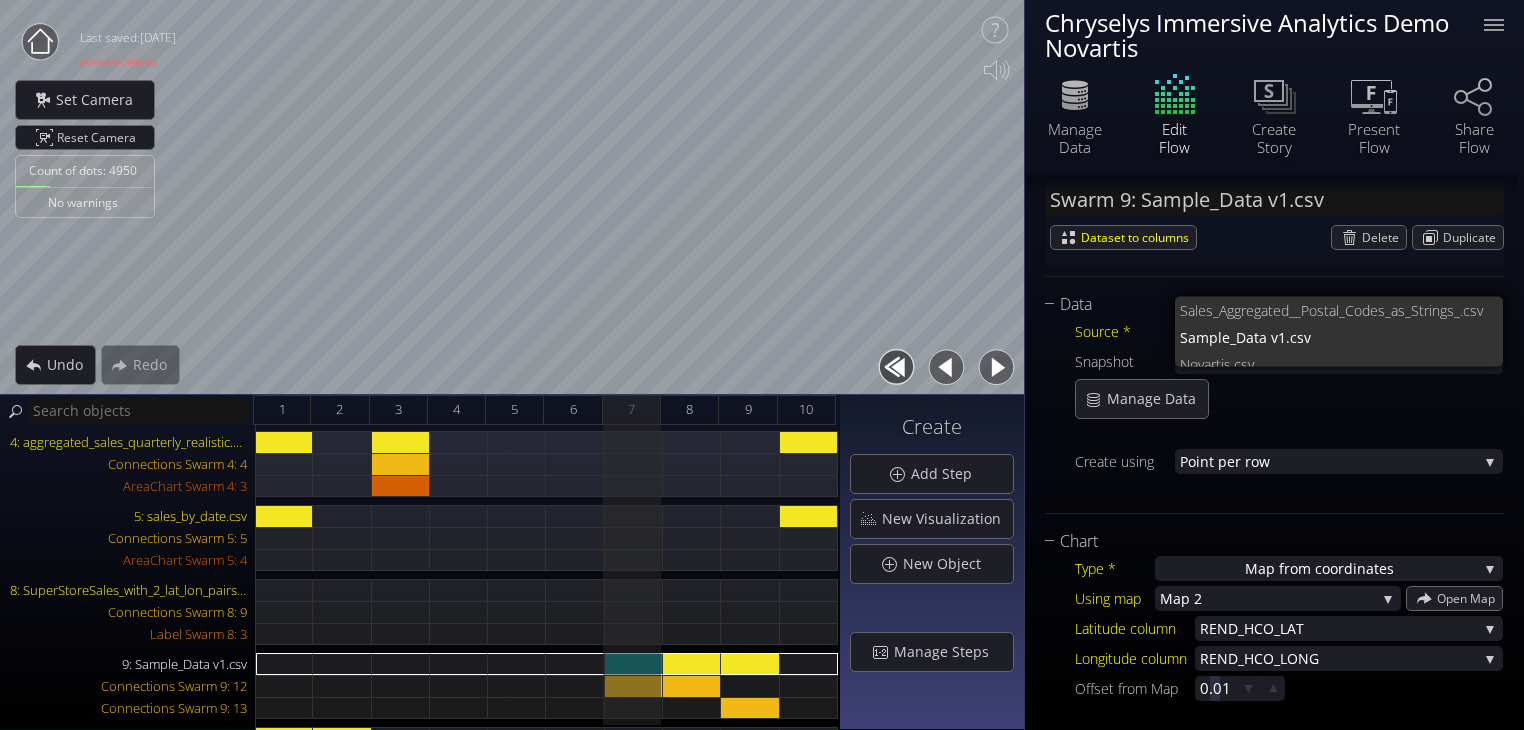 scroll, scrollTop: 161, scrollLeft: 0, axis: vertical 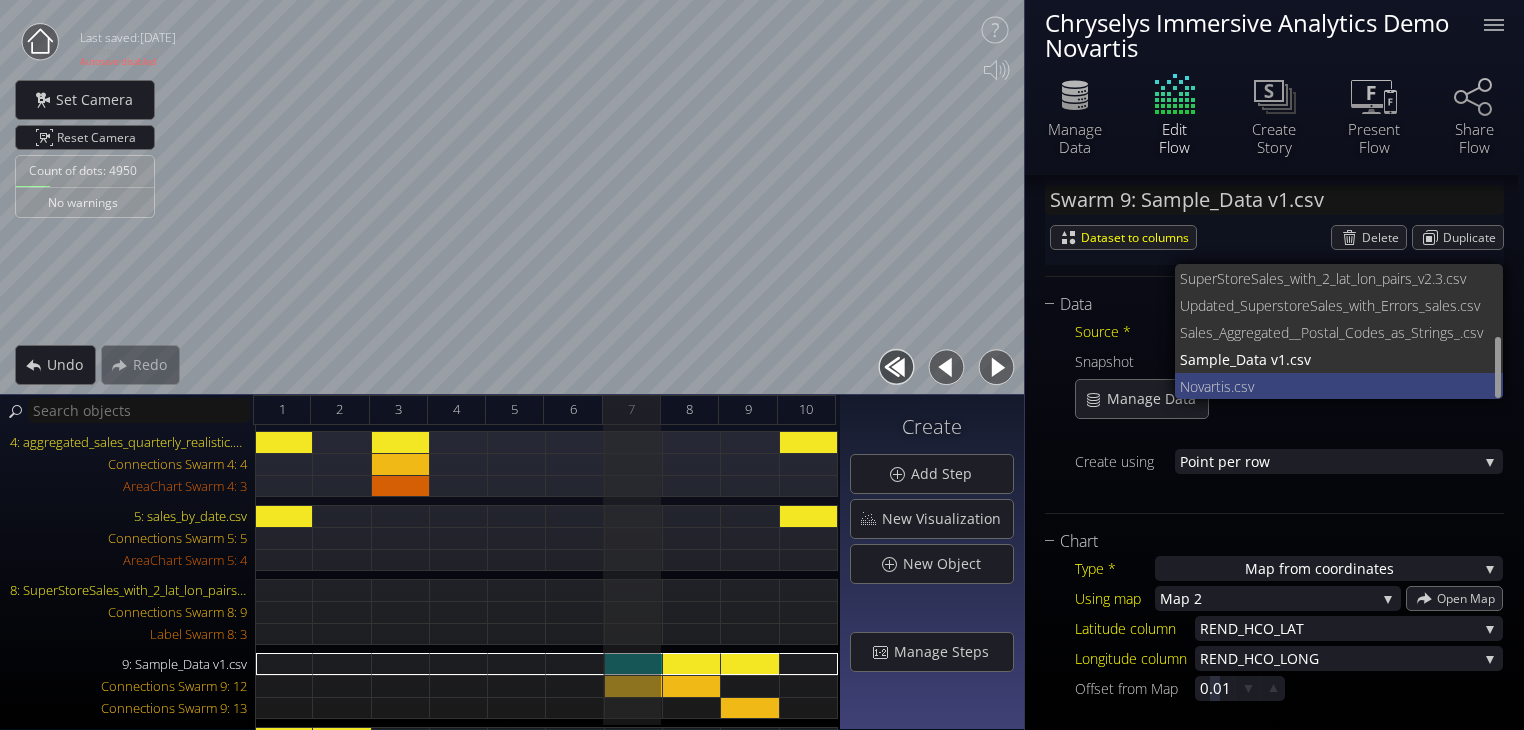 click on "vartis.csv" at bounding box center [1343, 386] 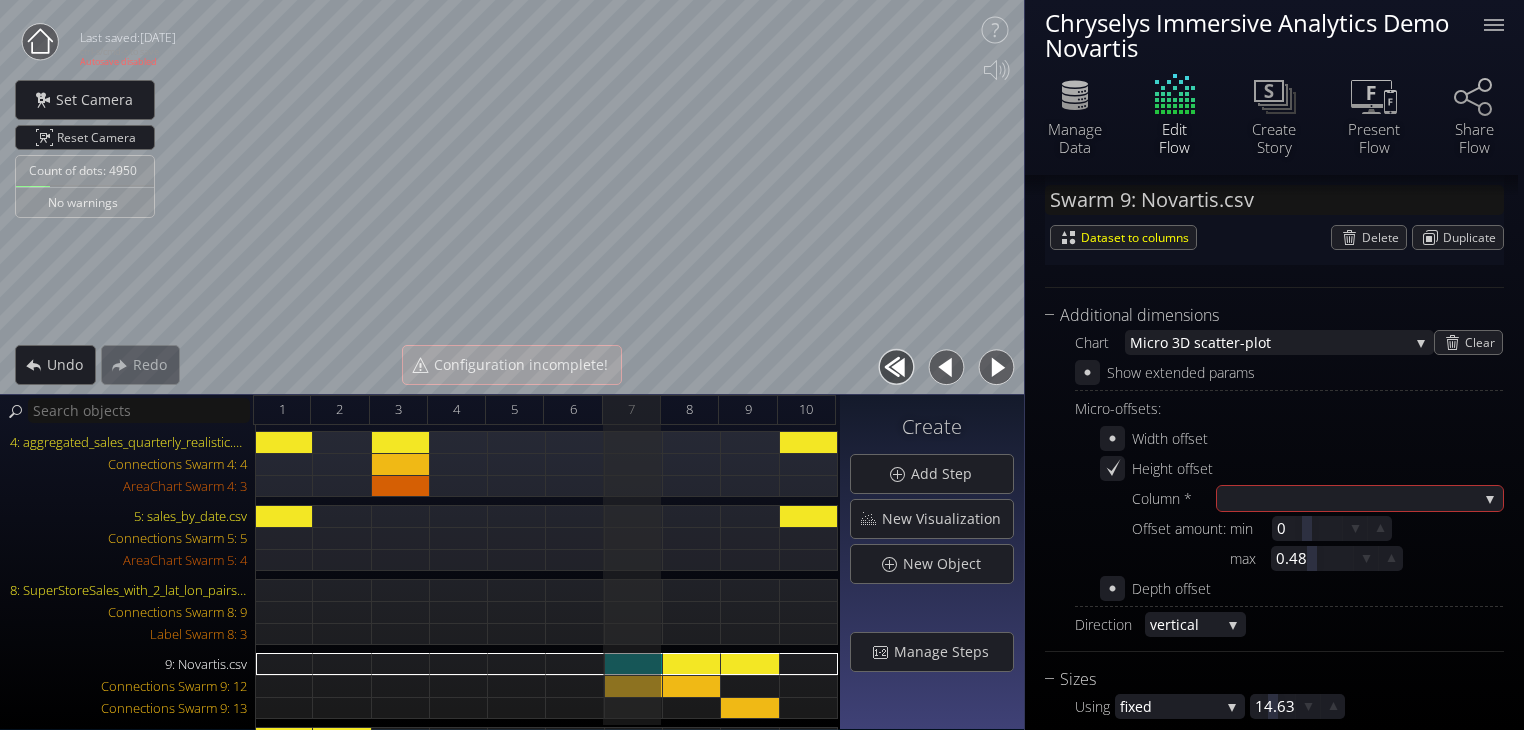 scroll, scrollTop: 615, scrollLeft: 0, axis: vertical 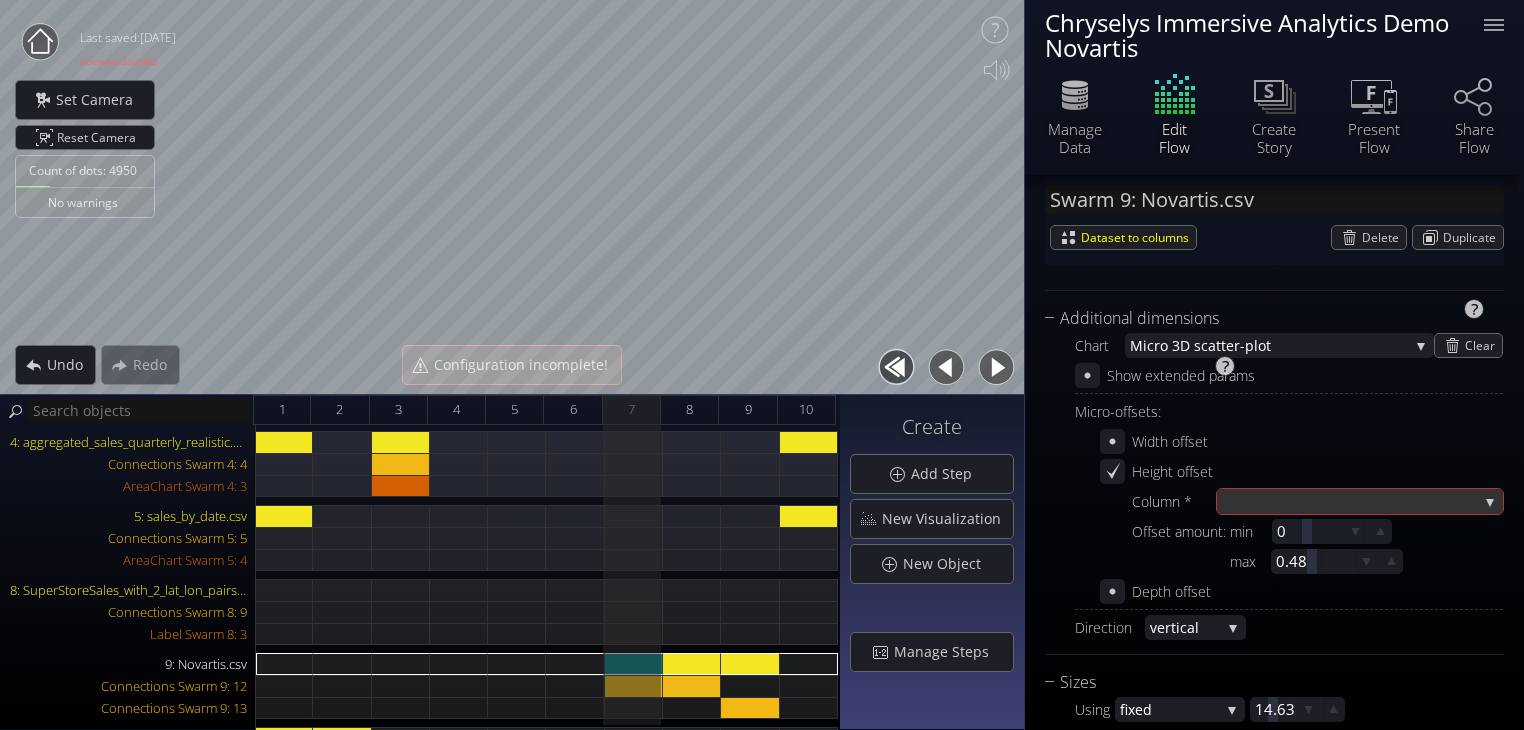 click at bounding box center [1350, 501] 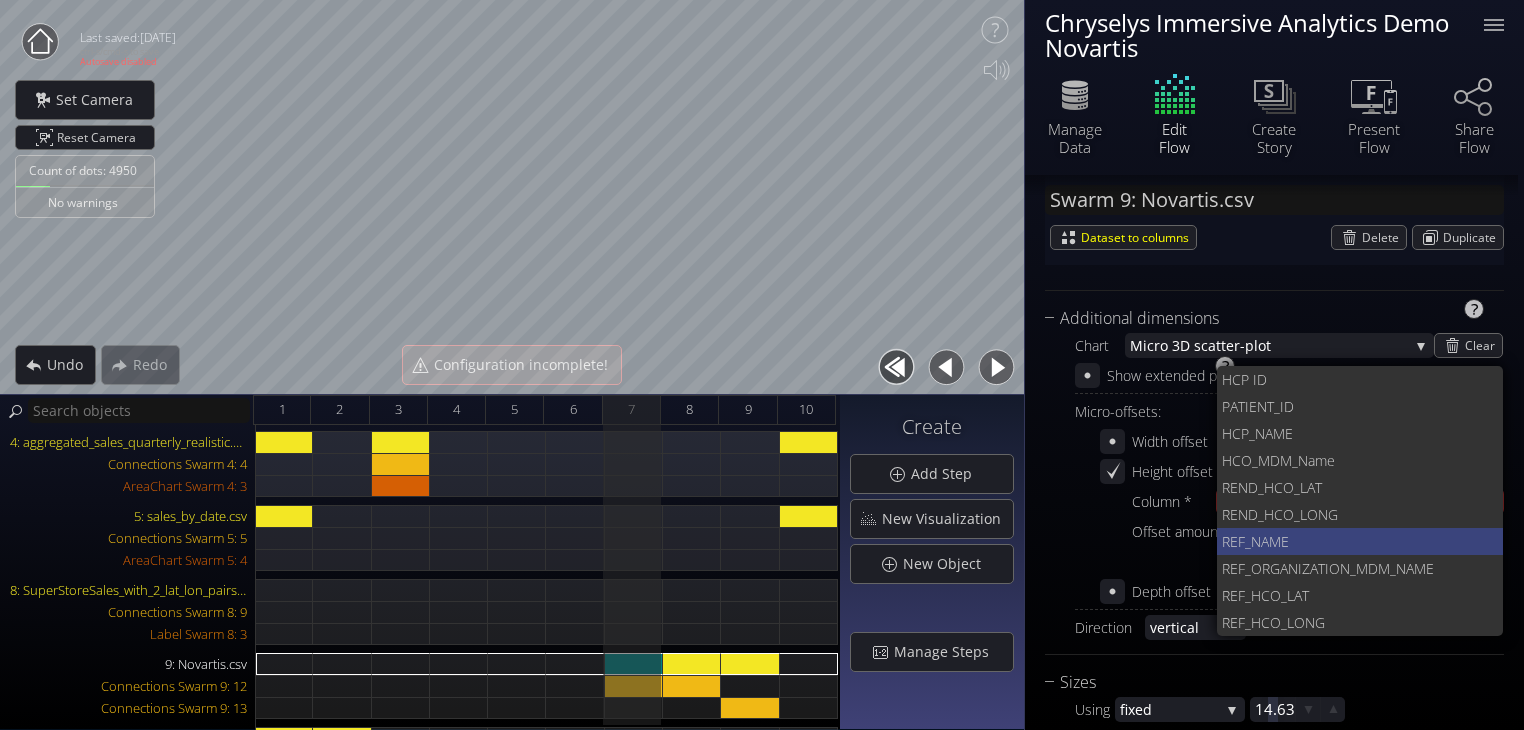click on "ME" at bounding box center [1378, 541] 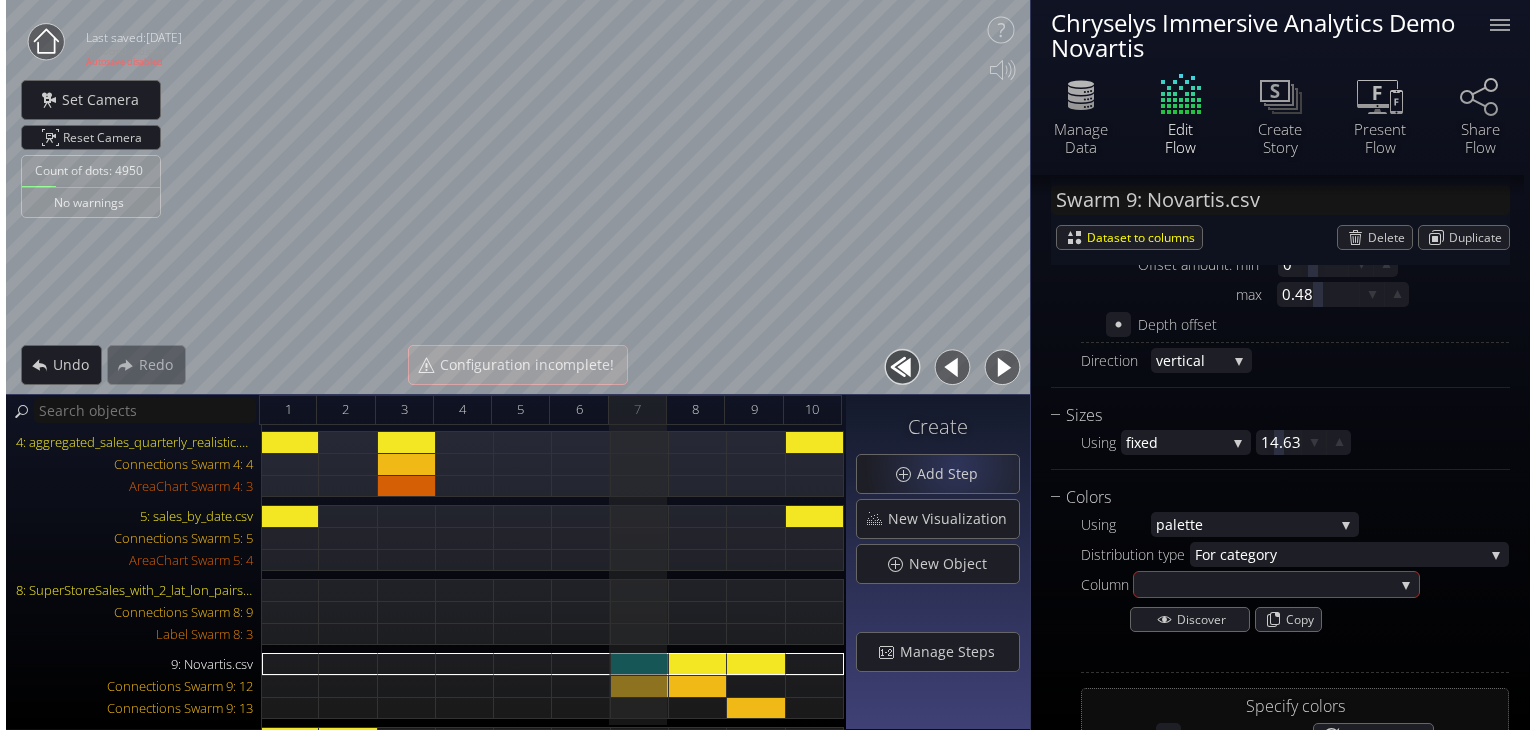 scroll, scrollTop: 883, scrollLeft: 0, axis: vertical 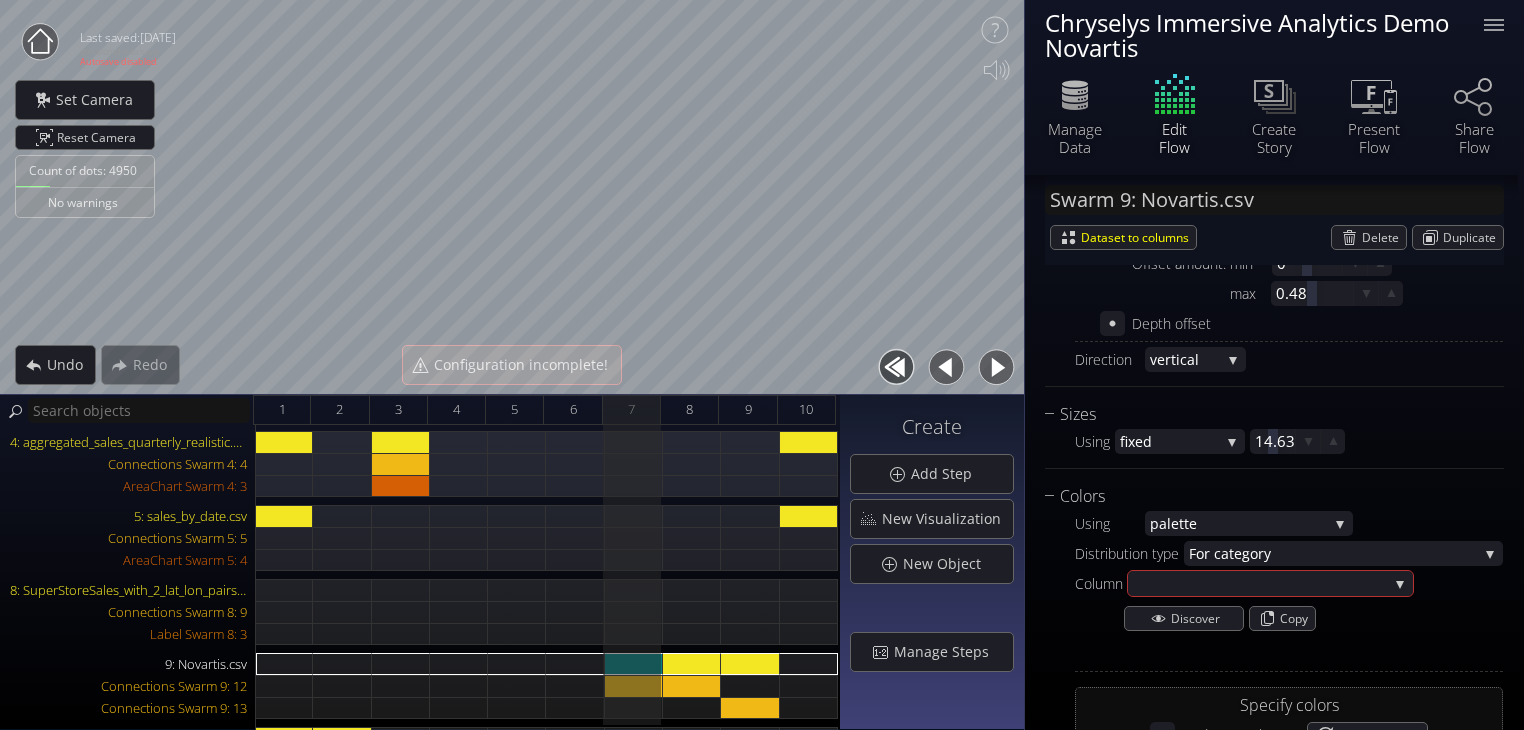 click 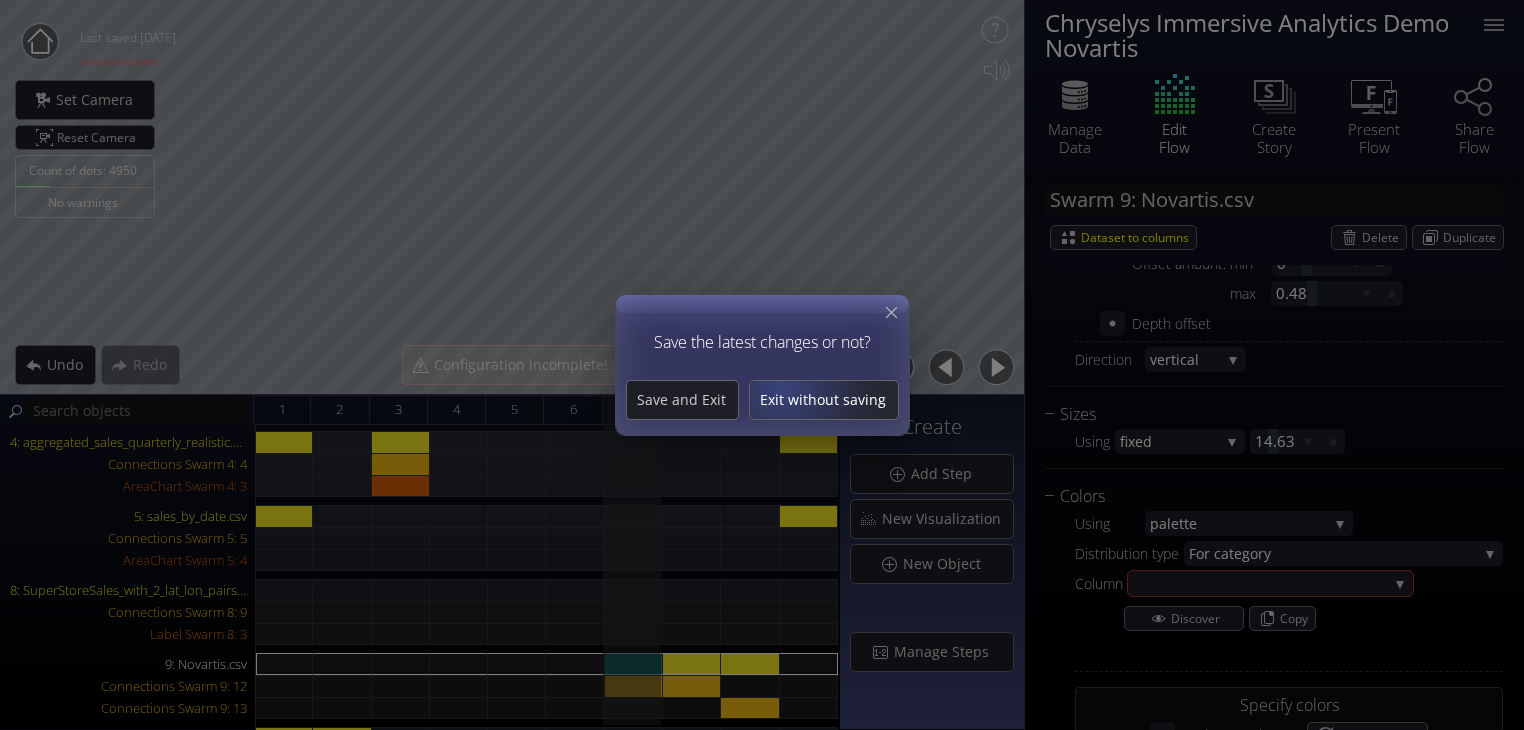 click on "Exit without saving" at bounding box center (824, 400) 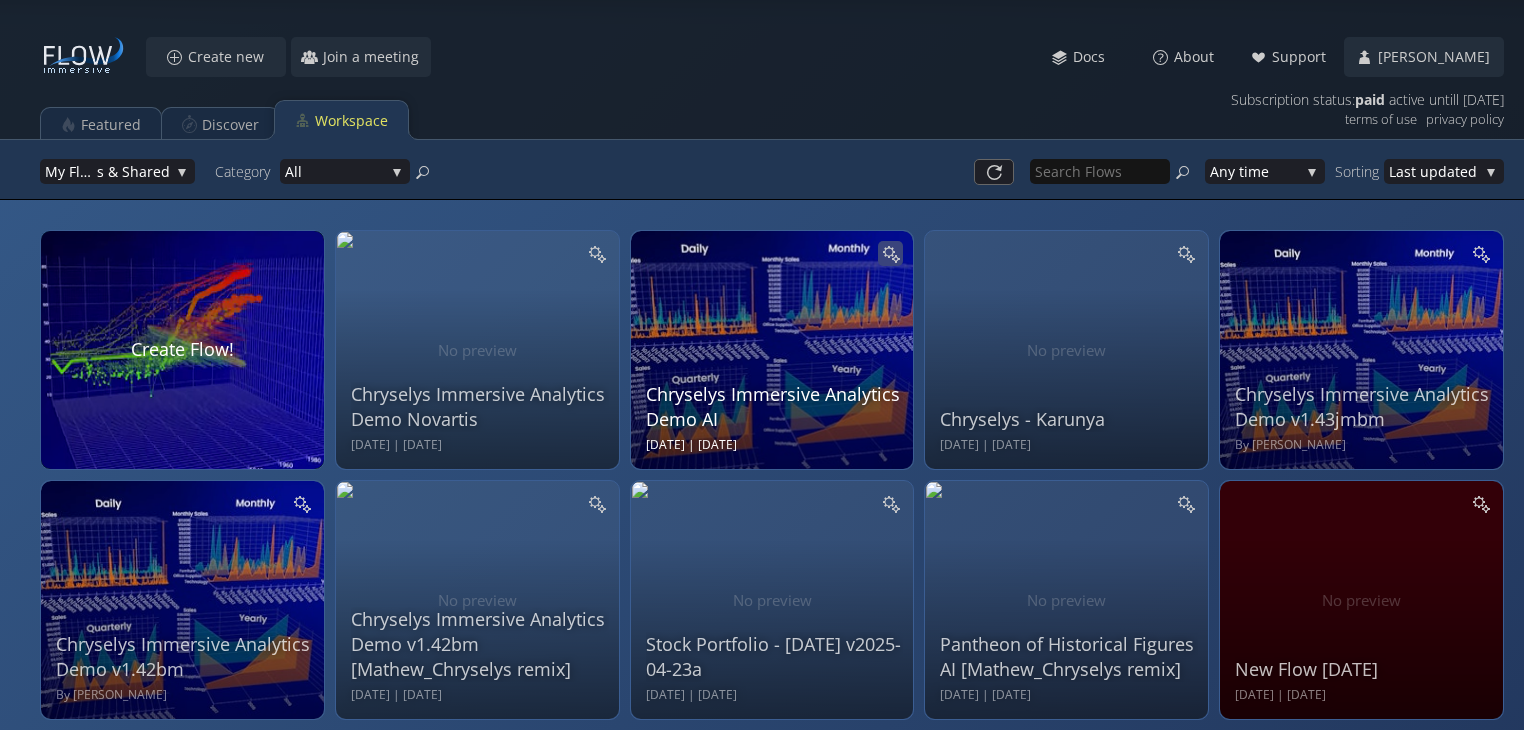click 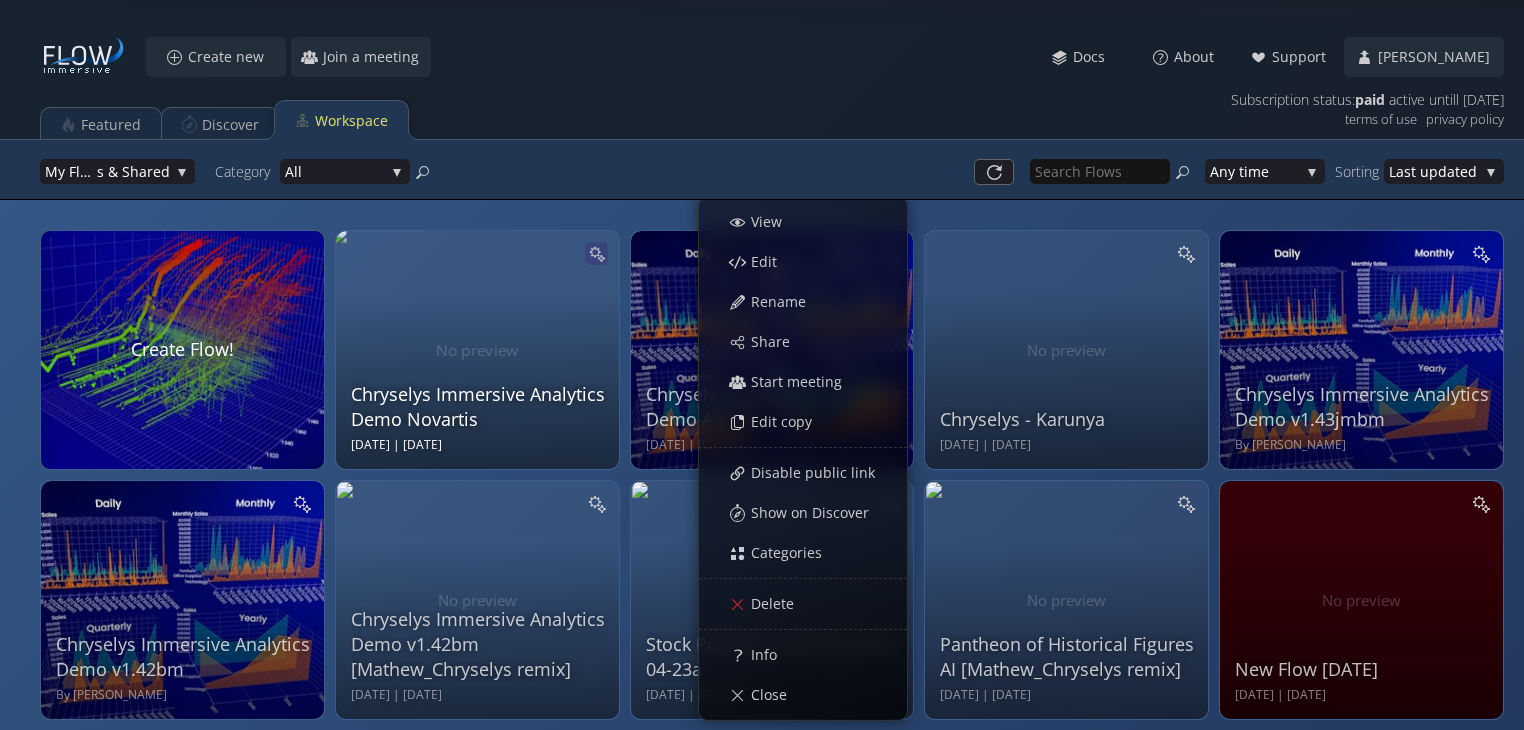 click 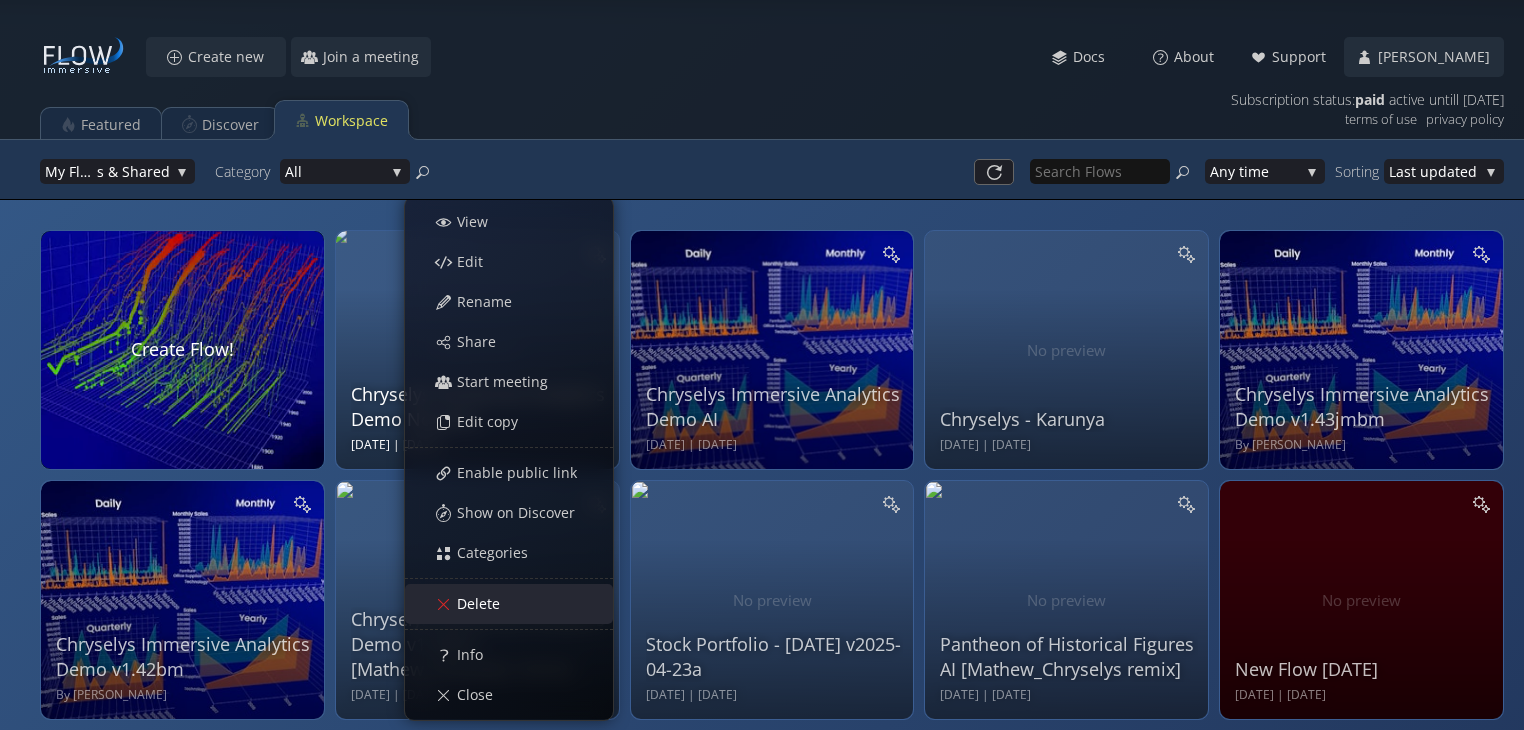 click on "Delete" at bounding box center (519, 604) 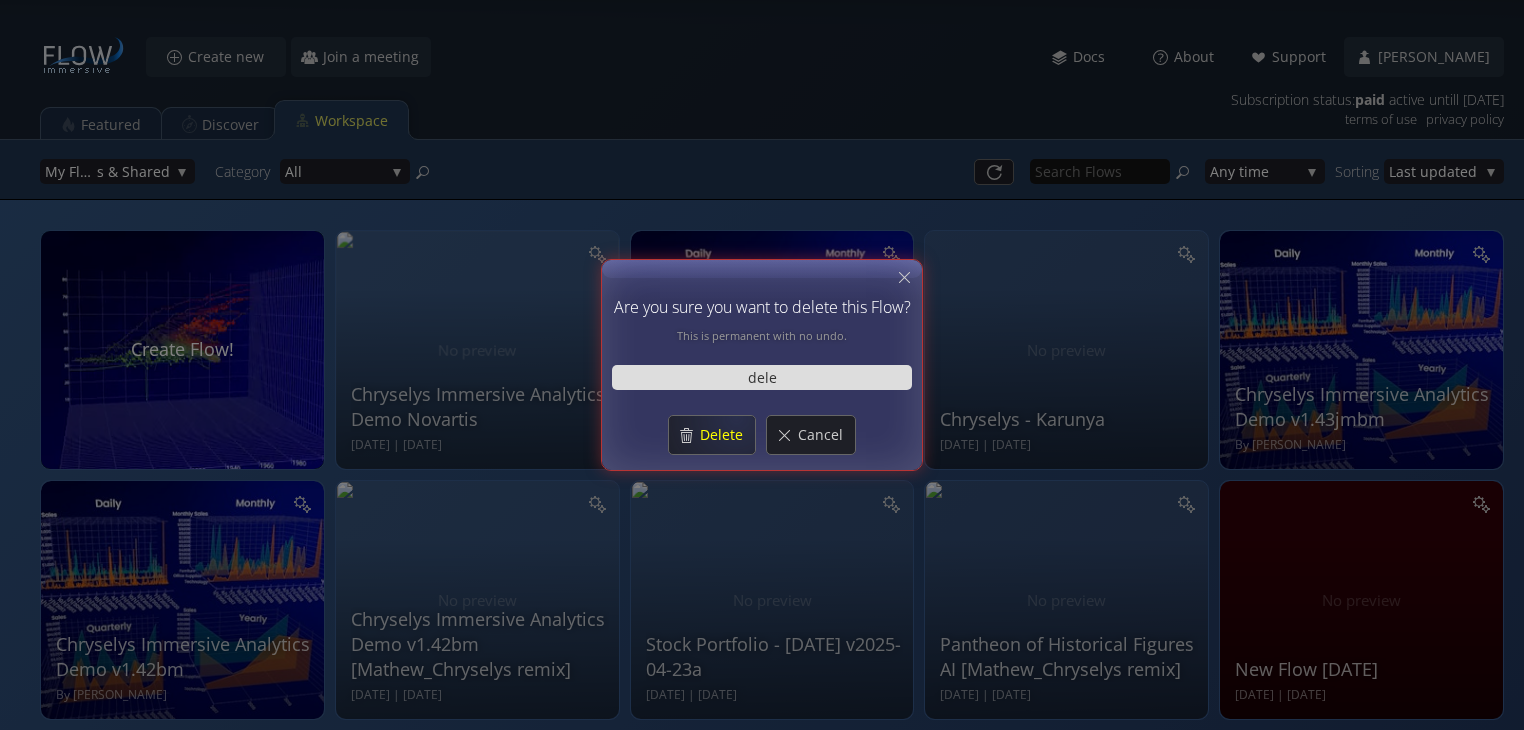 type on "`" 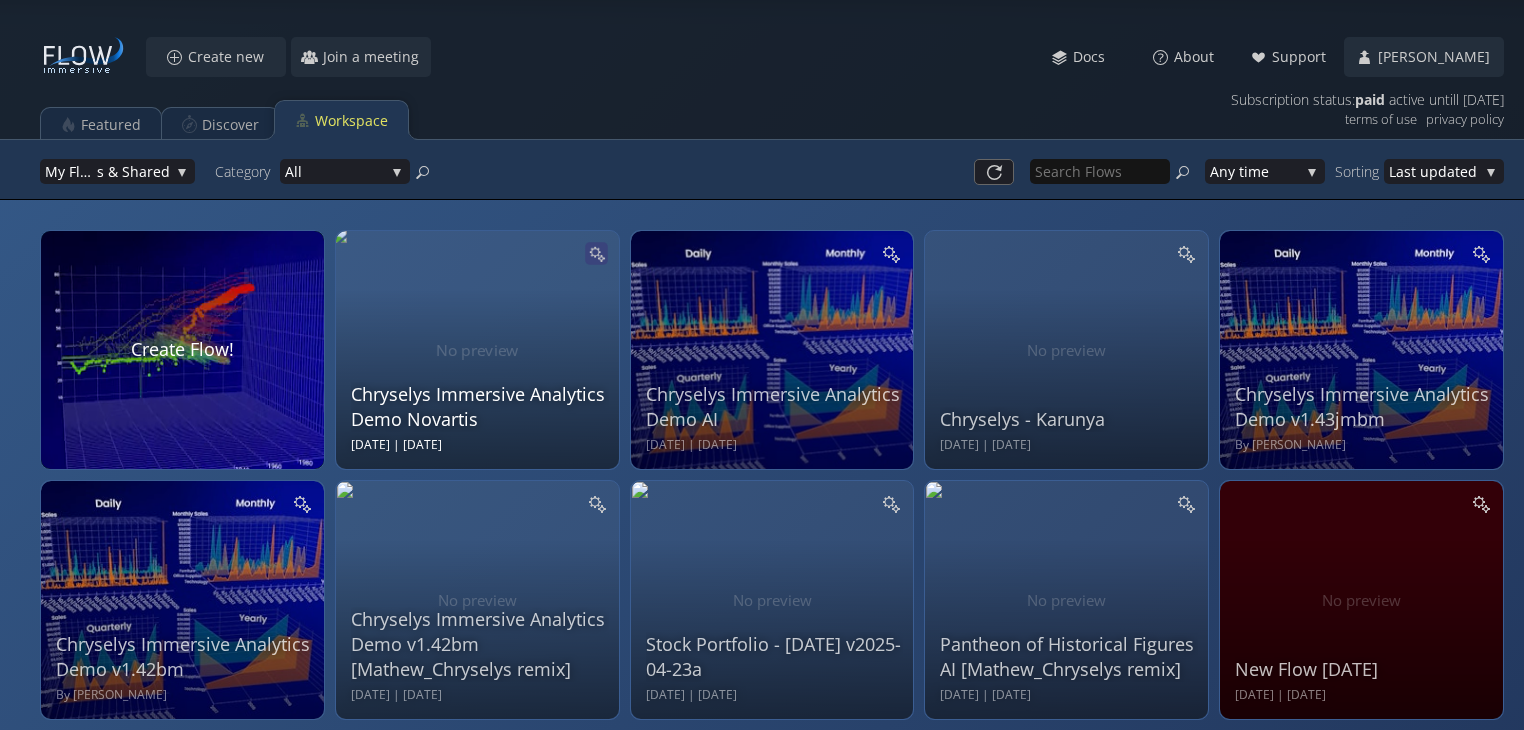 click 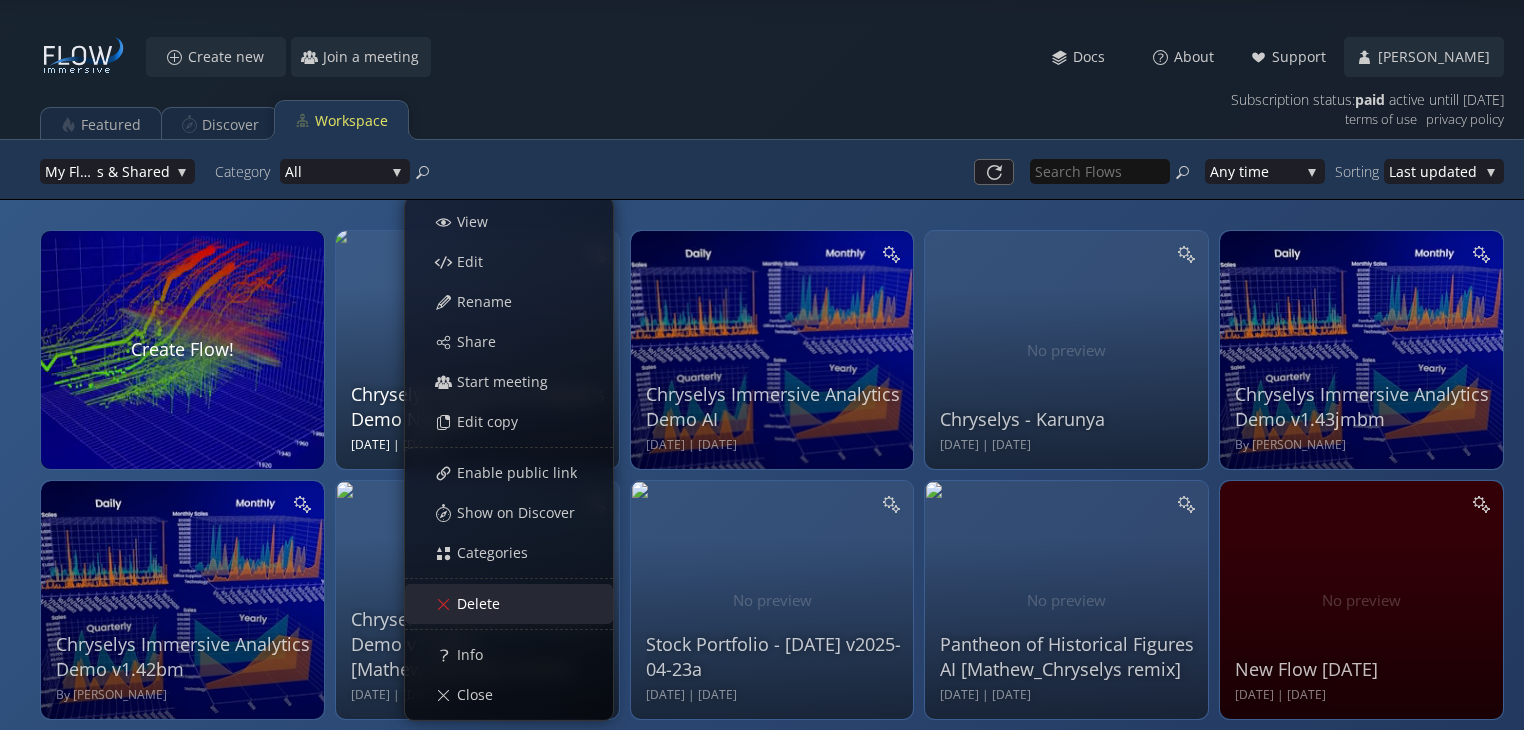 click on "Delete" at bounding box center (484, 604) 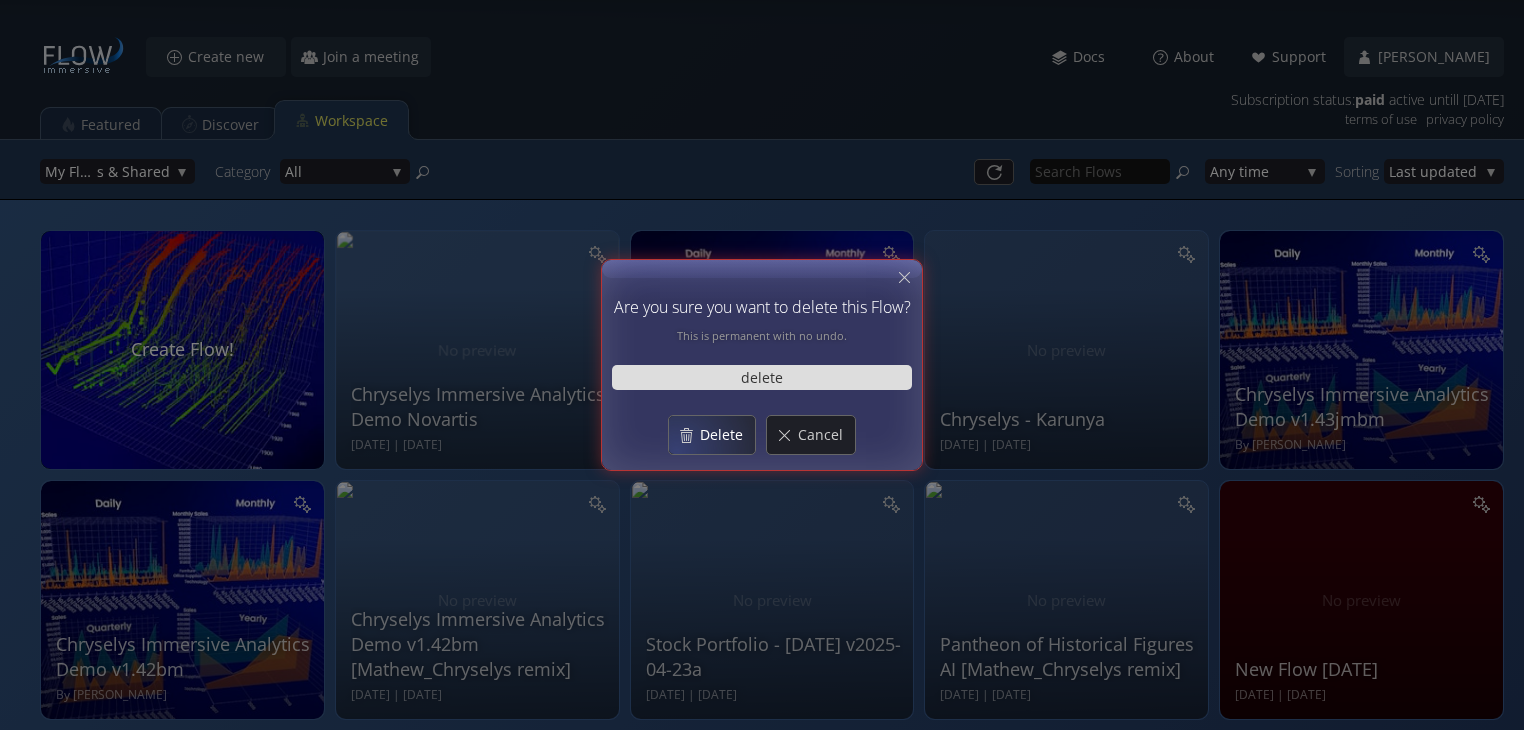 type on "delete" 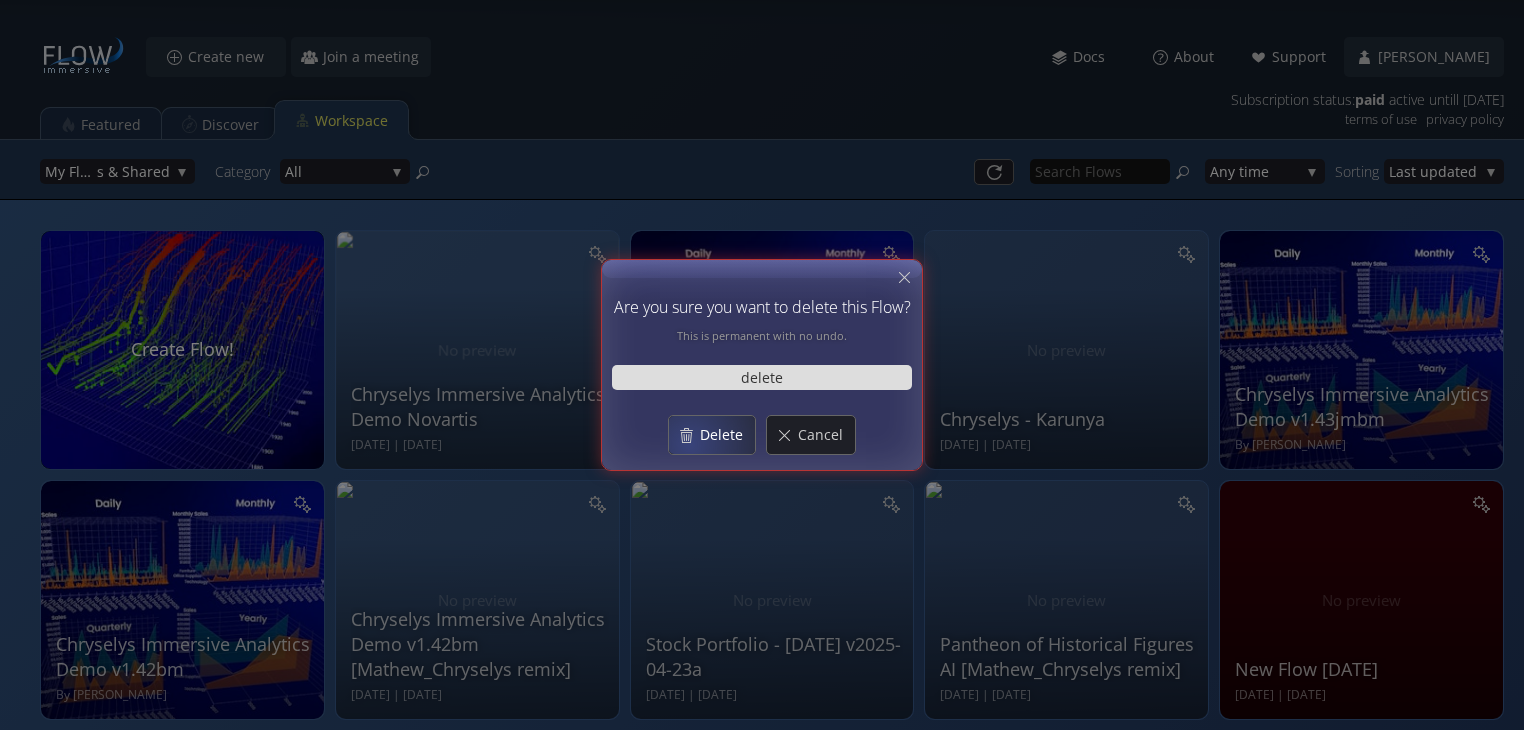 click on "Delete" at bounding box center (712, 435) 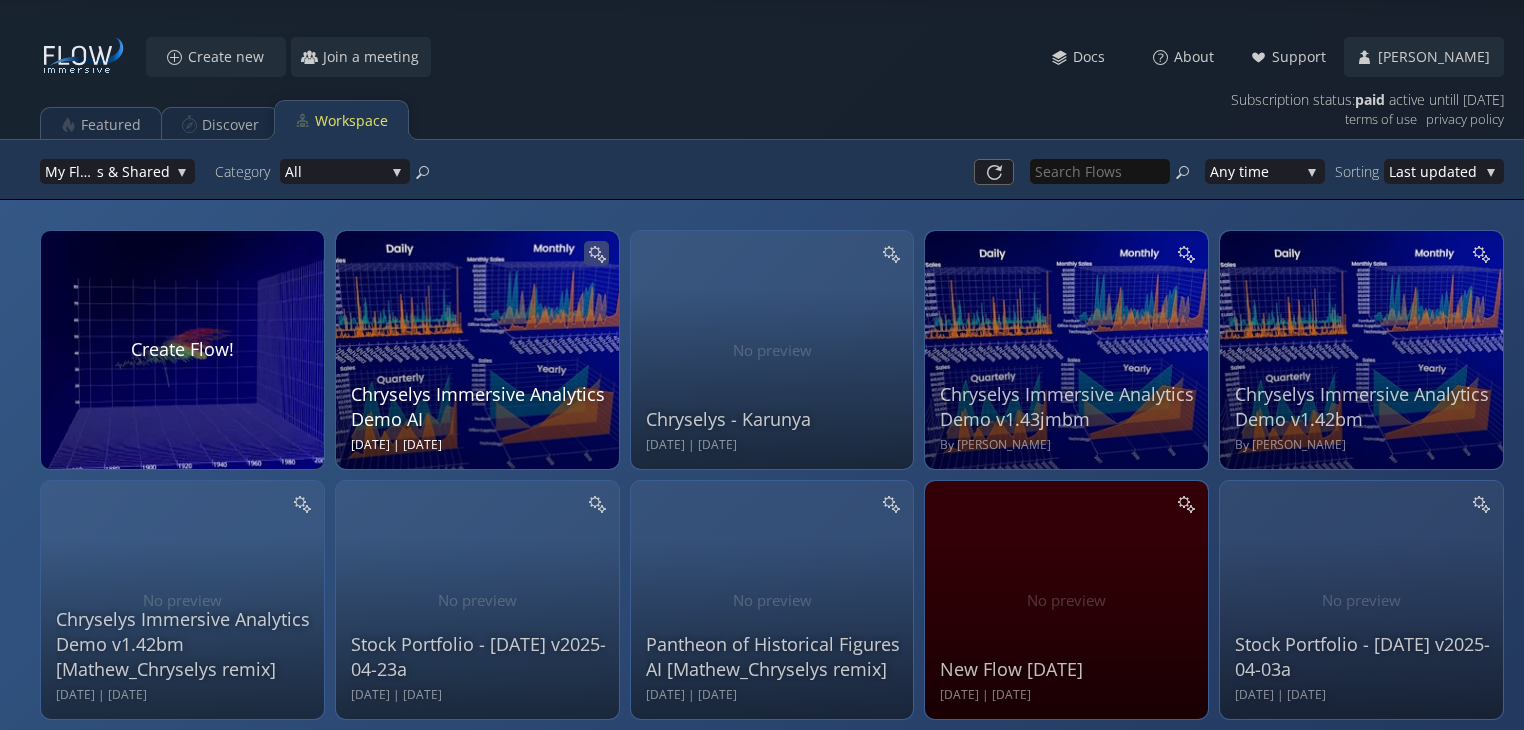 click 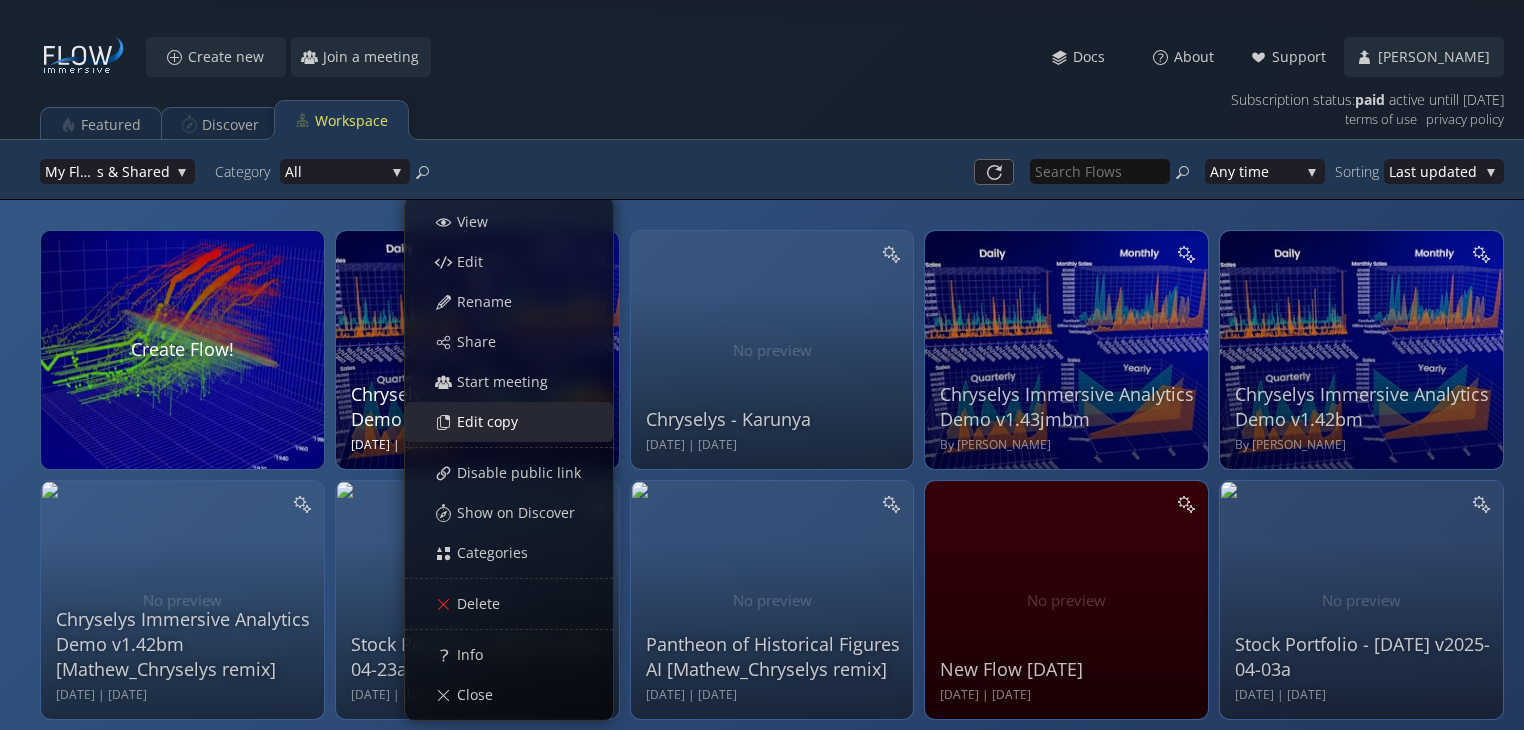 click on "Edit copy" at bounding box center (493, 422) 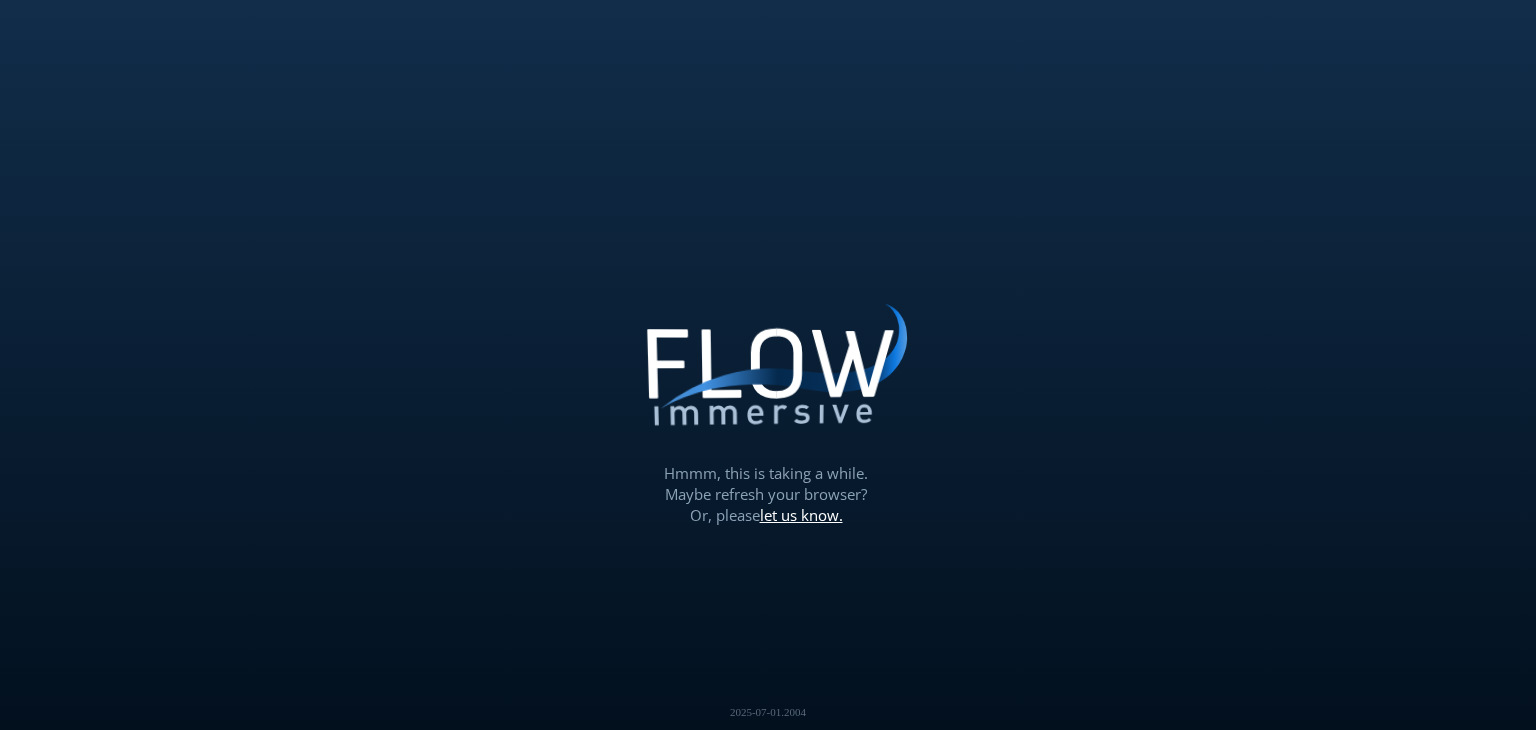 click on "Loading may take a while. Please  wait Give us a bit more time. Maybe this Flow has a lot of data, or the internet connection is slow. Hmmm, this is taking a while. Maybe refresh your browser? Or, please  let us know. Error occurred while loading Flow. Refresh your browser or  let us know. Alpha version: for testing purposes only 2025-07-01.2004" at bounding box center [768, 365] 